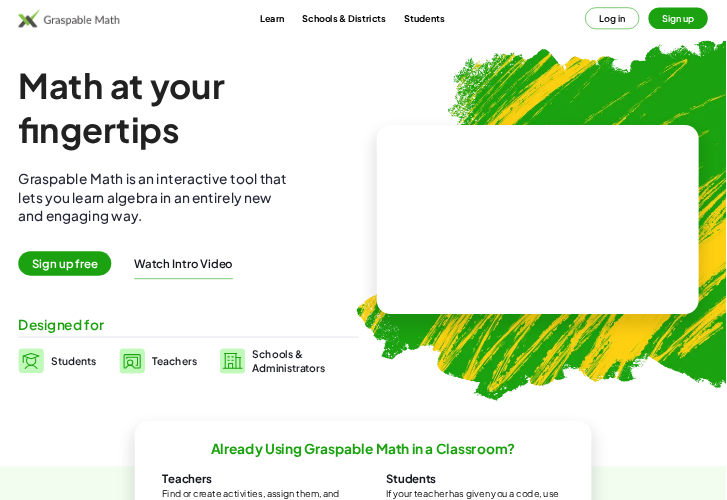 scroll, scrollTop: 0, scrollLeft: 0, axis: both 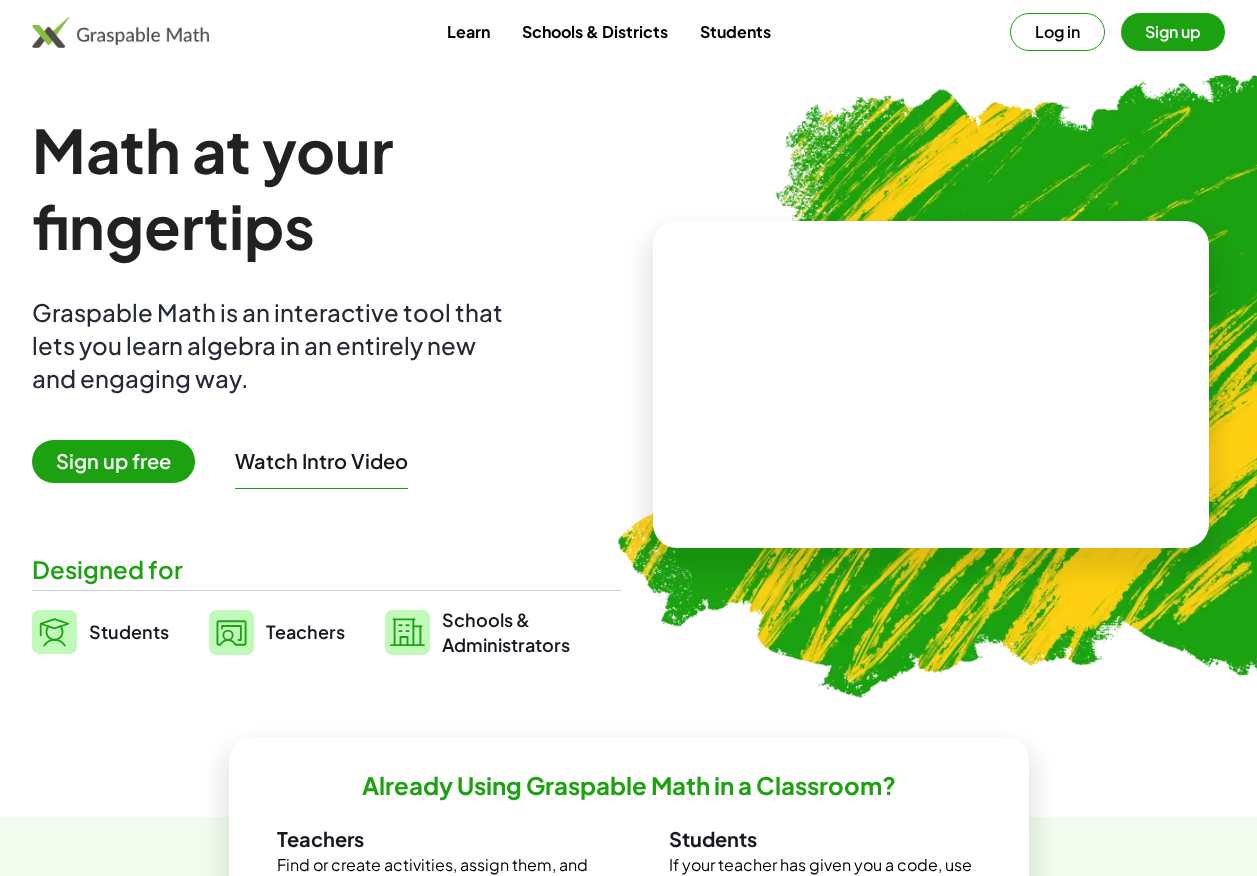 click at bounding box center (120, 32) 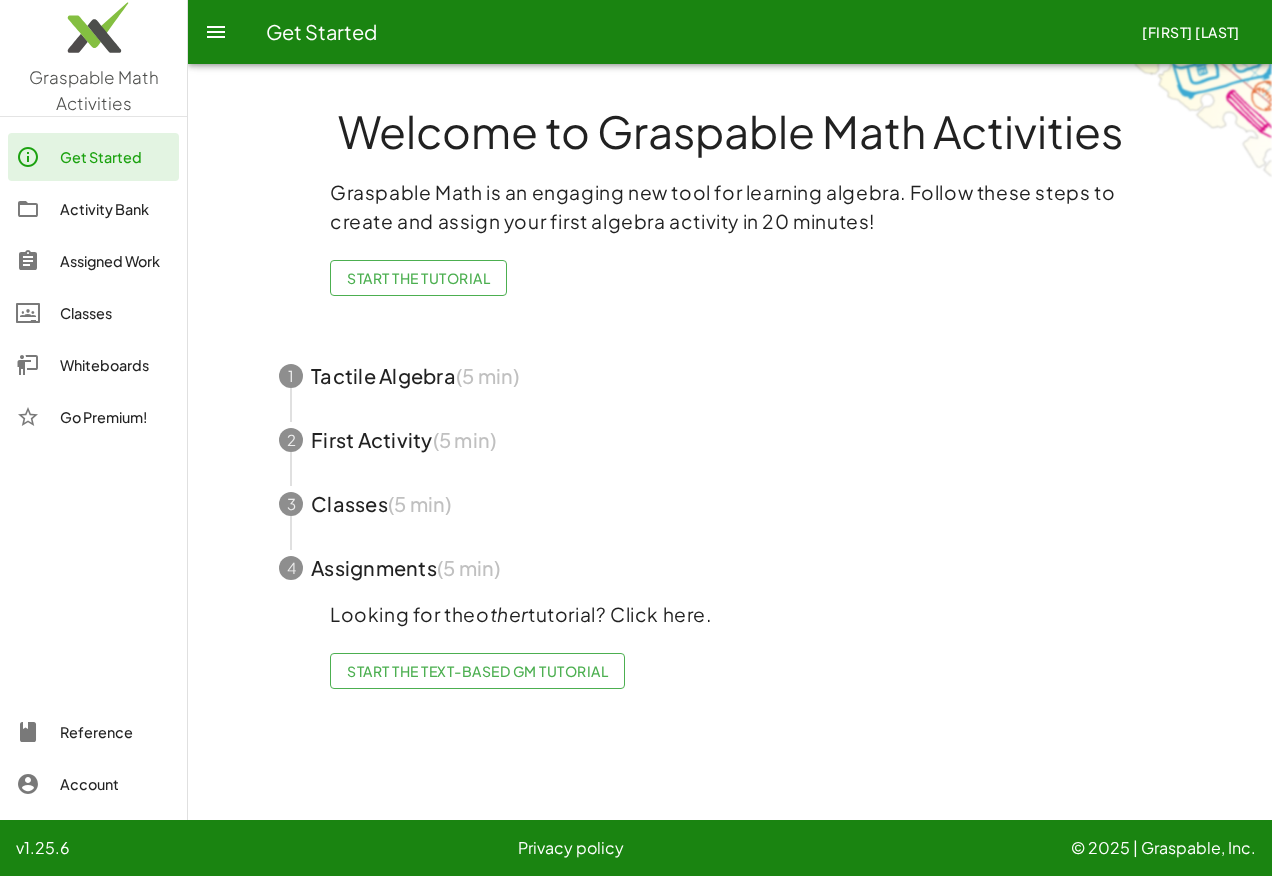 click 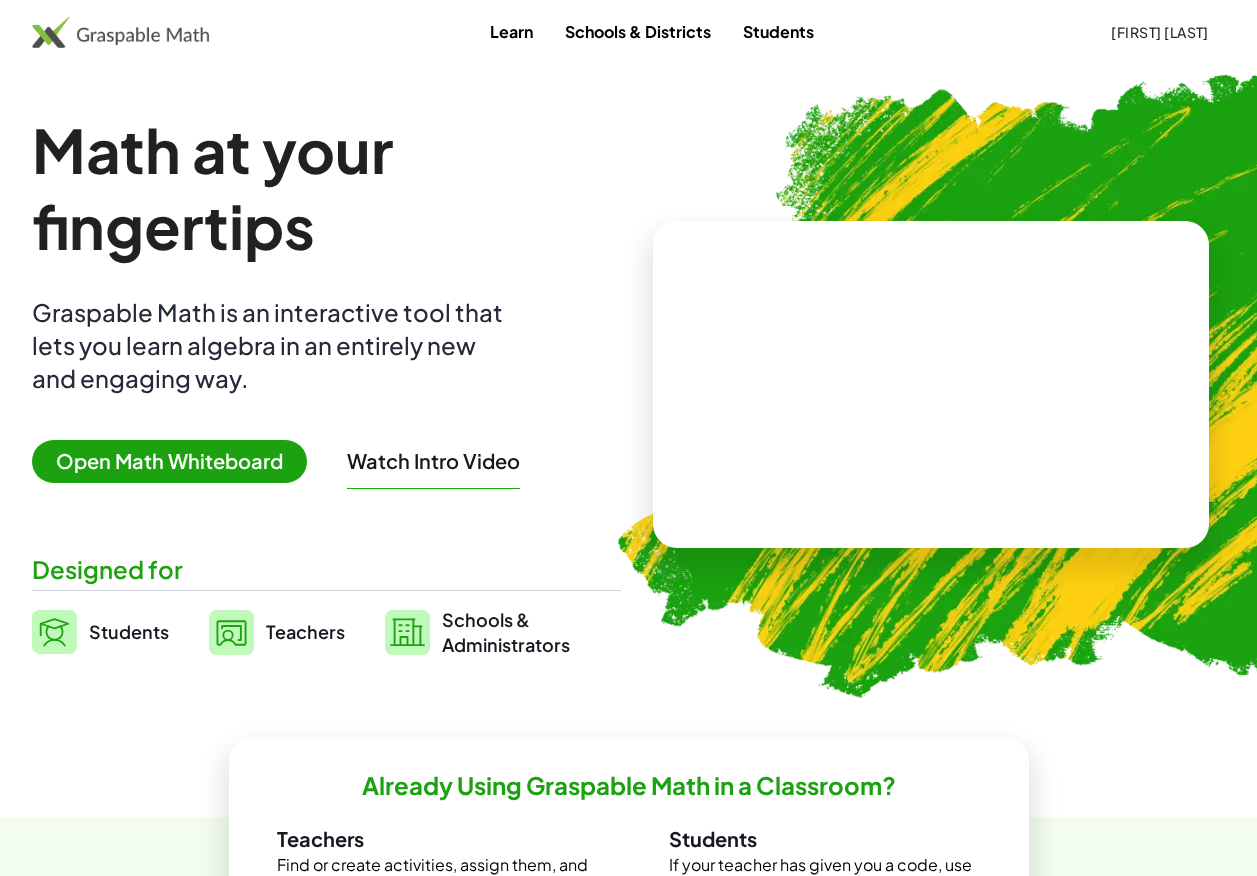 click on "Open Math Whiteboard" at bounding box center [169, 461] 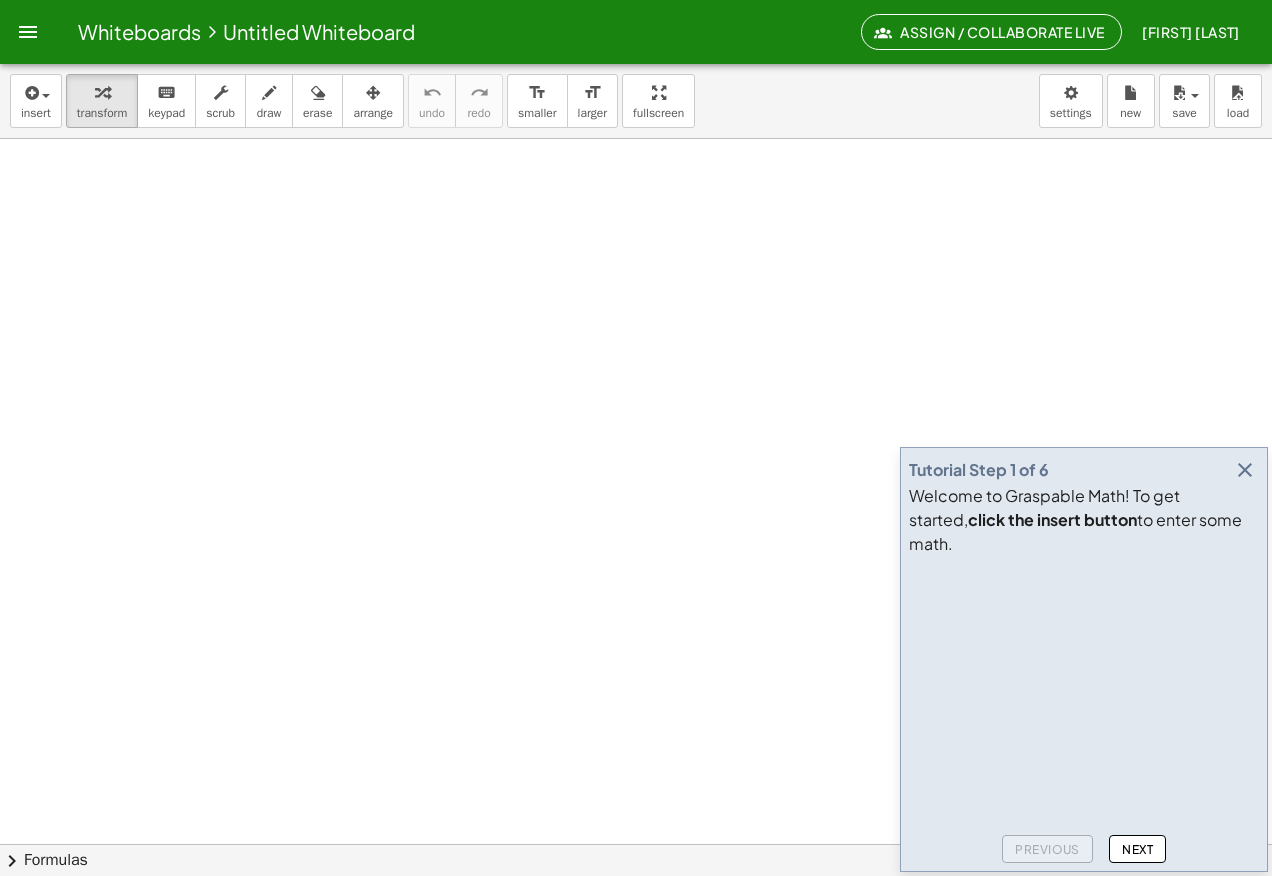 click at bounding box center (1245, 470) 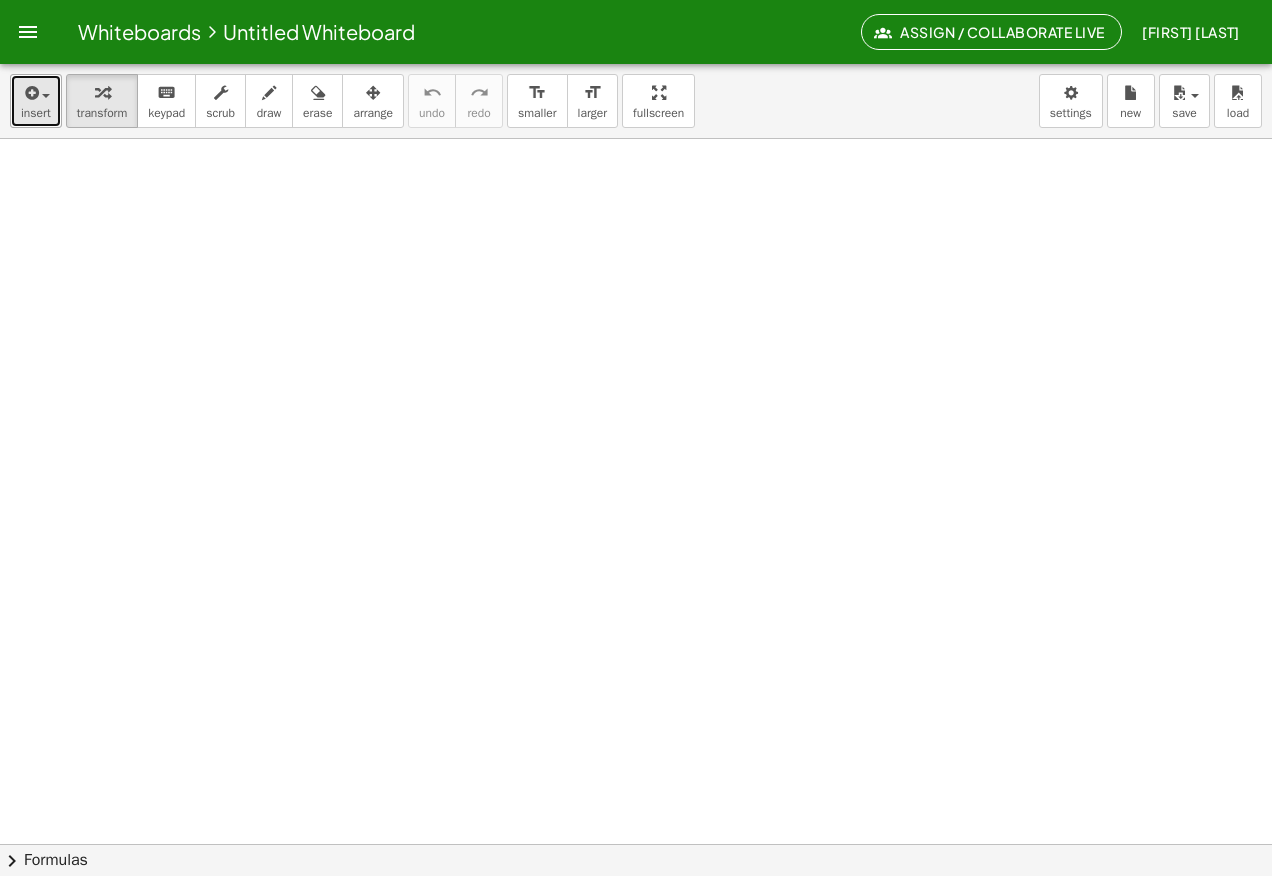 click on "insert" at bounding box center [36, 101] 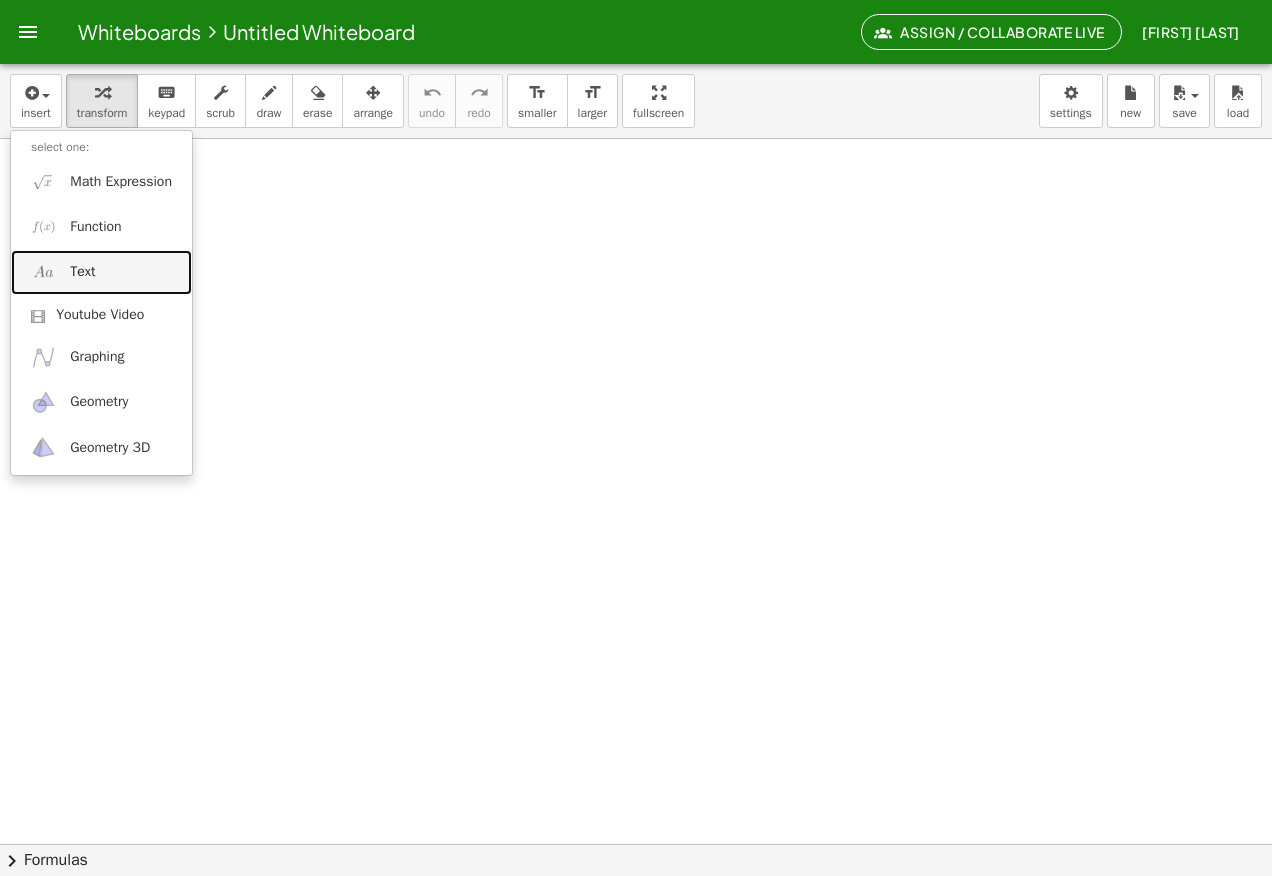 click on "Text" at bounding box center [101, 272] 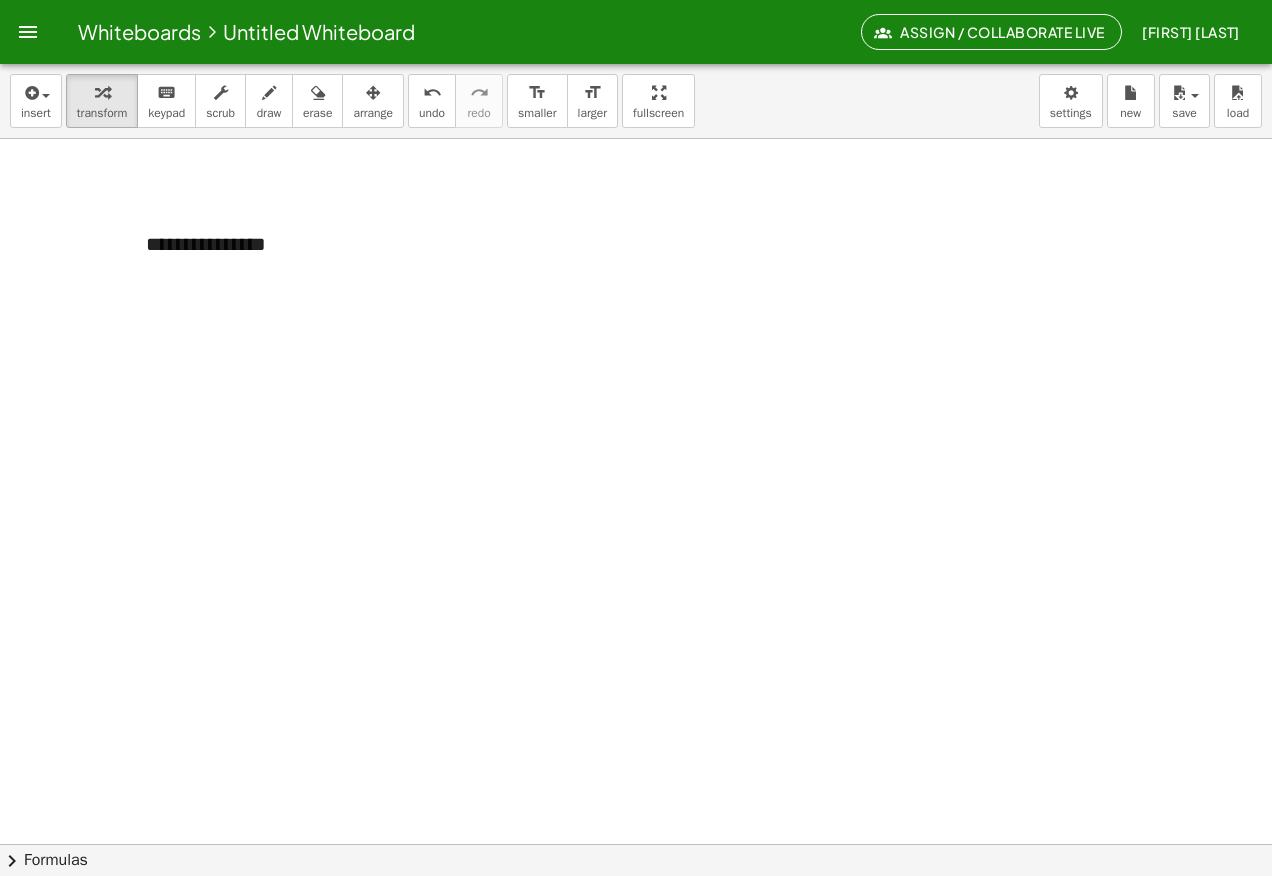 type 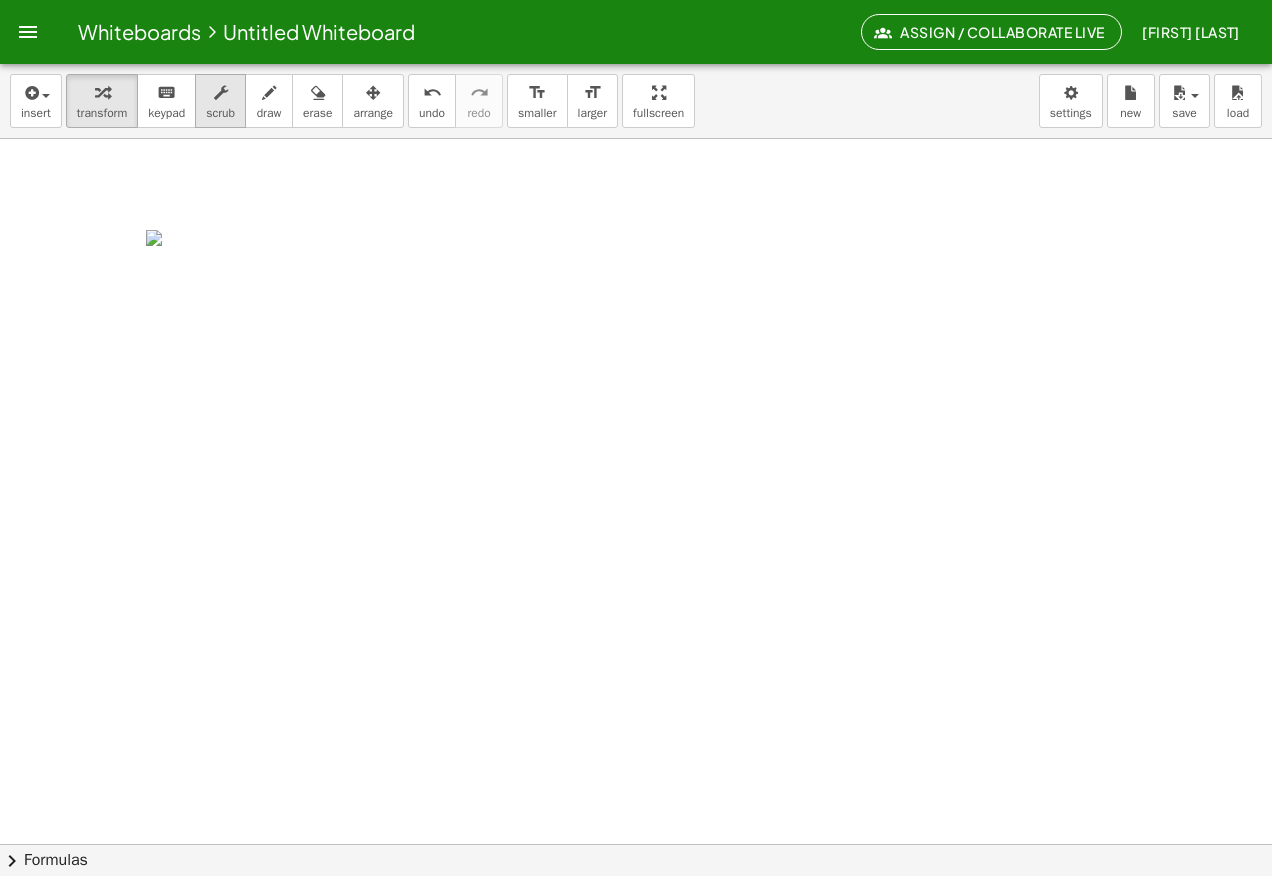 click on "scrub" at bounding box center (220, 113) 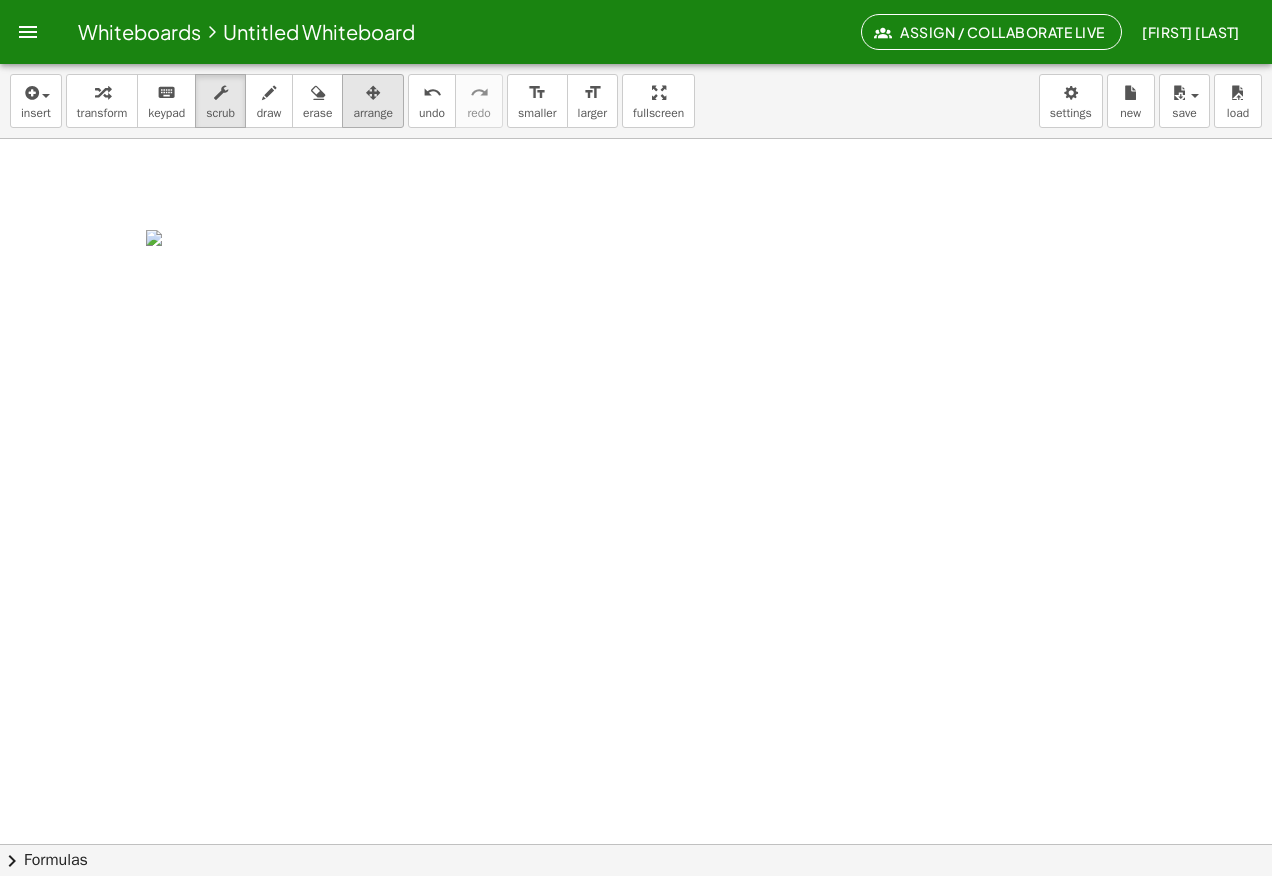 click on "arrange" at bounding box center (373, 113) 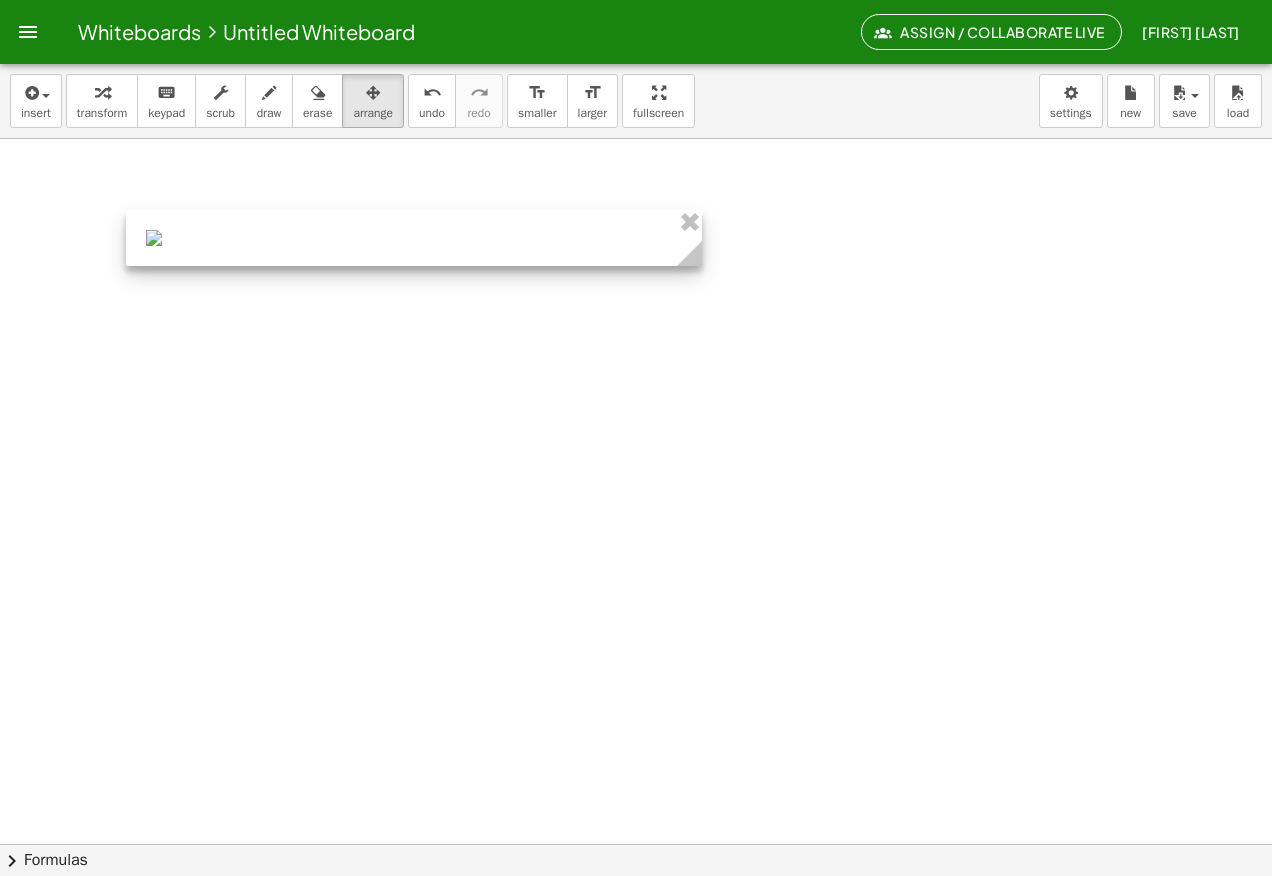 drag, startPoint x: 419, startPoint y: 261, endPoint x: 698, endPoint y: 459, distance: 342.1184 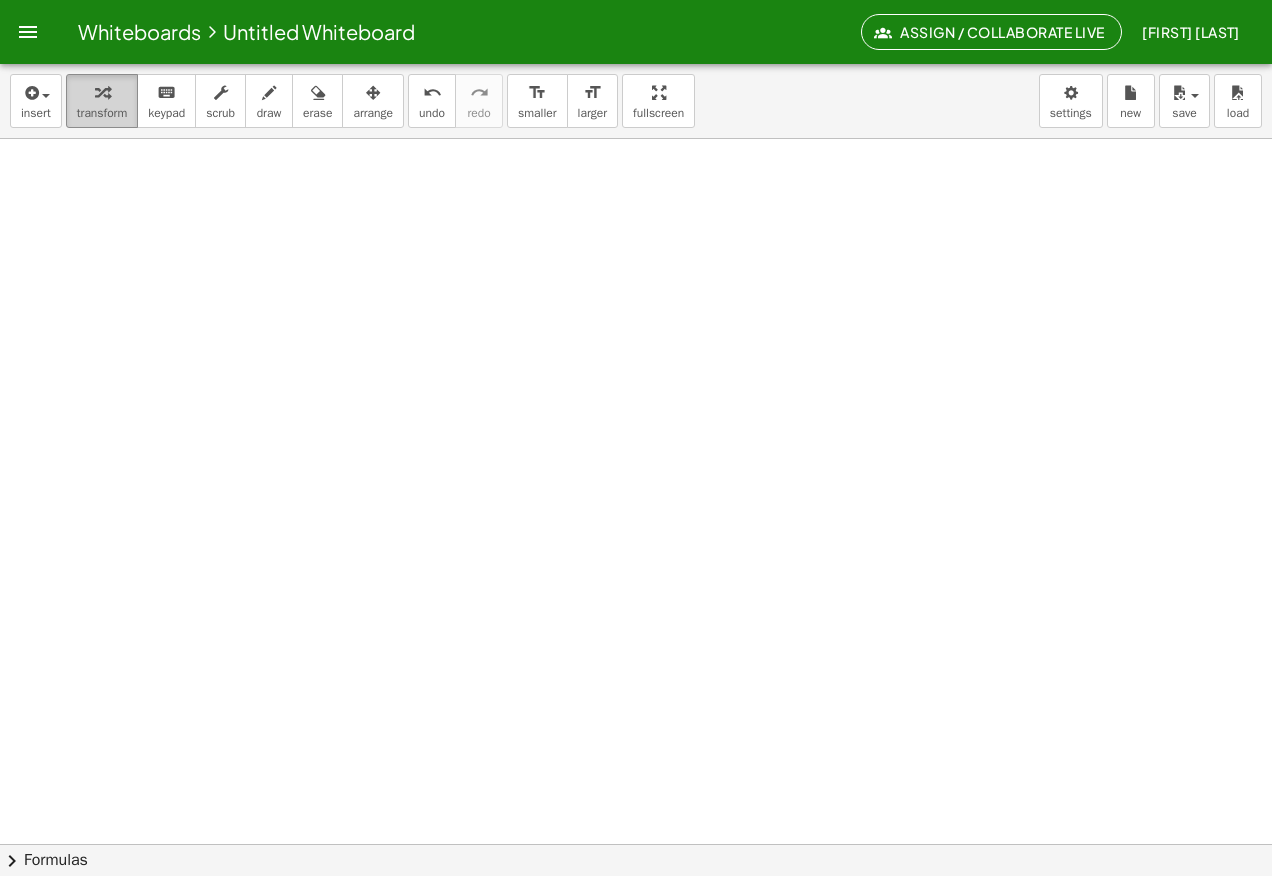 click on "transform" at bounding box center [102, 101] 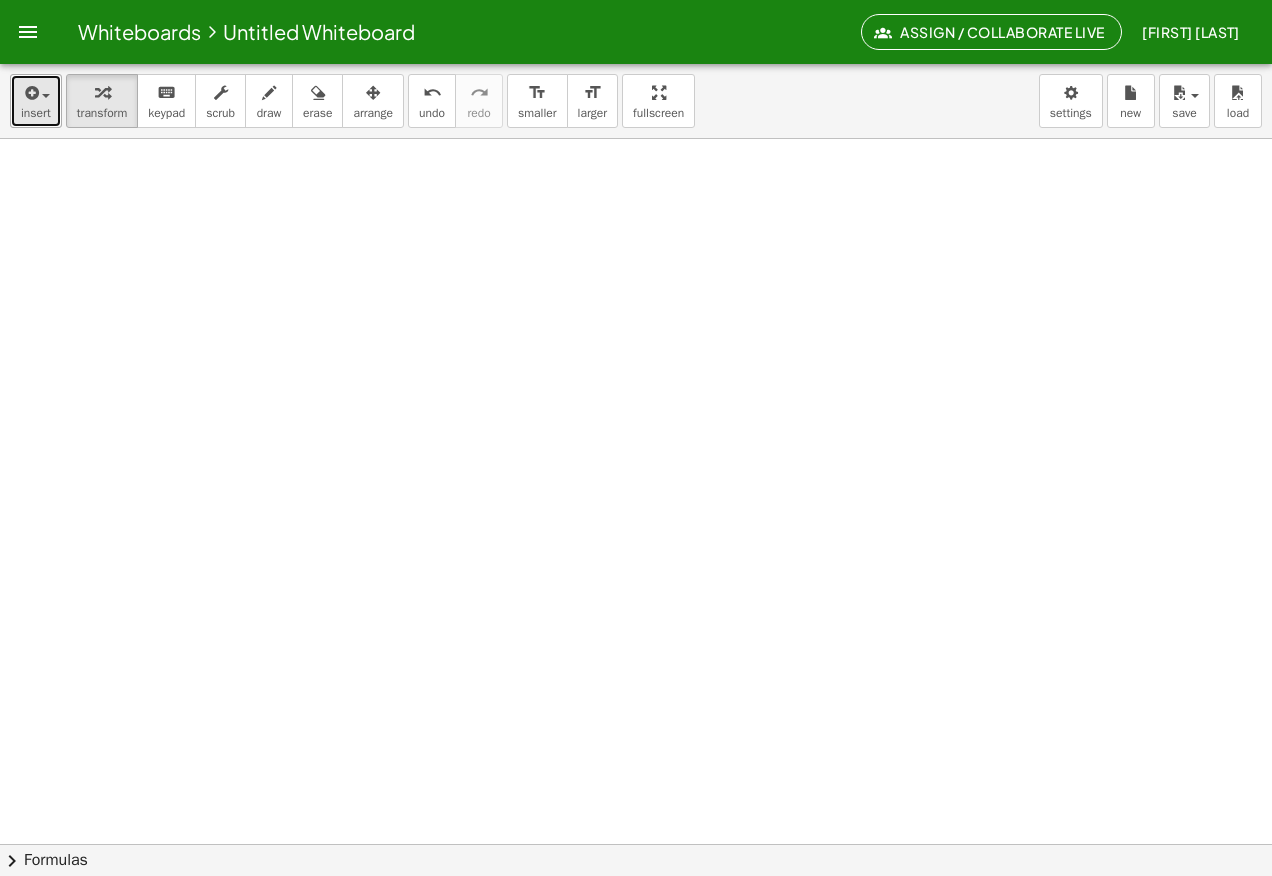 click on "insert" at bounding box center [36, 101] 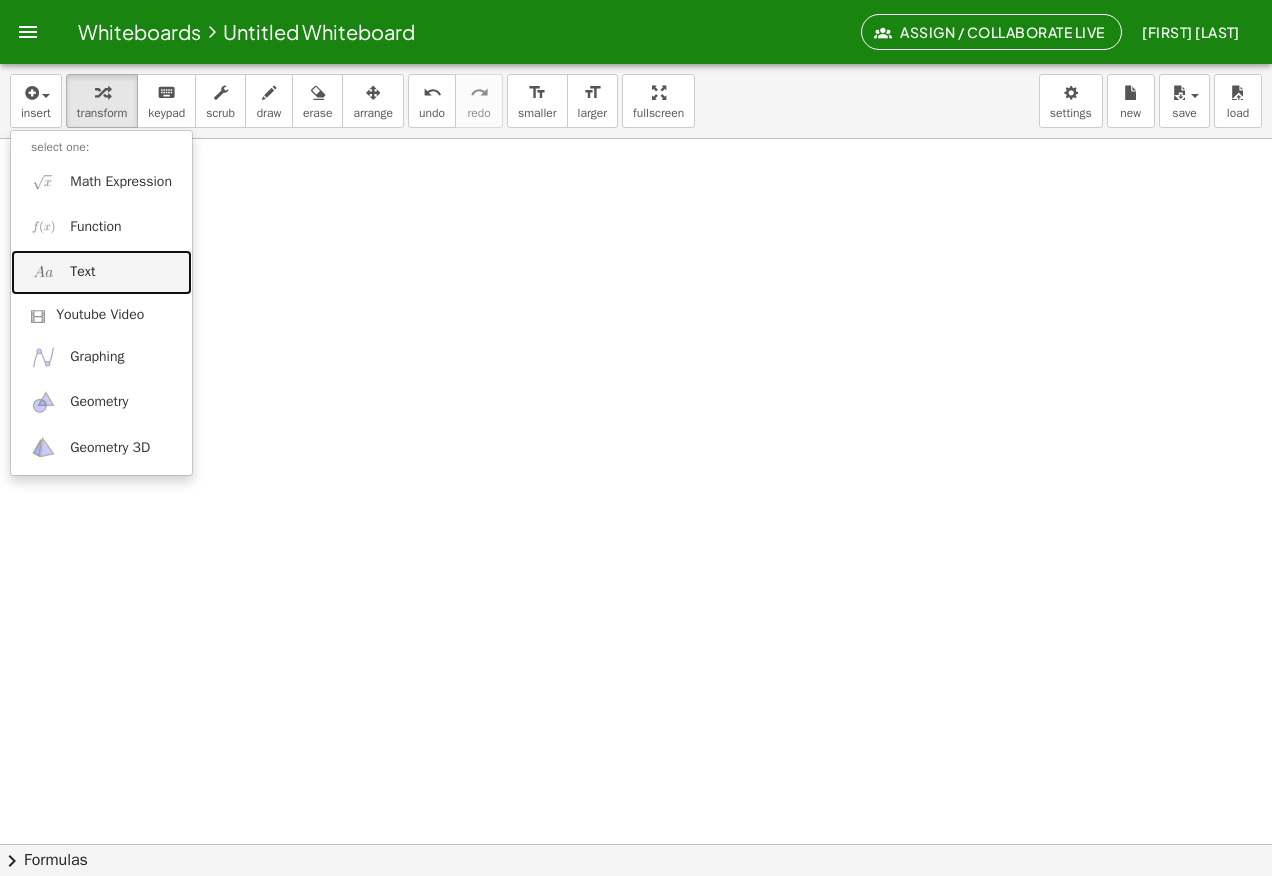 click on "Text" at bounding box center (101, 272) 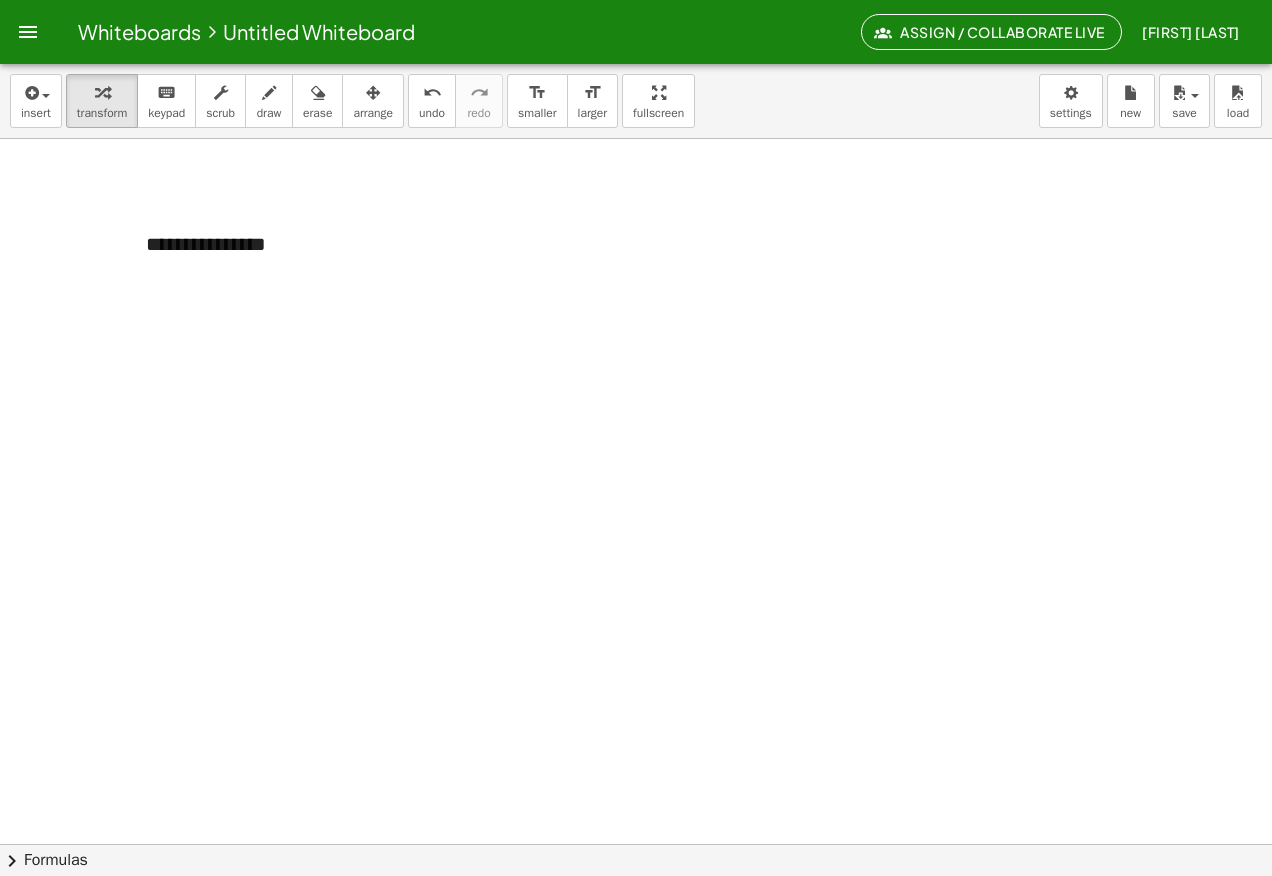 type 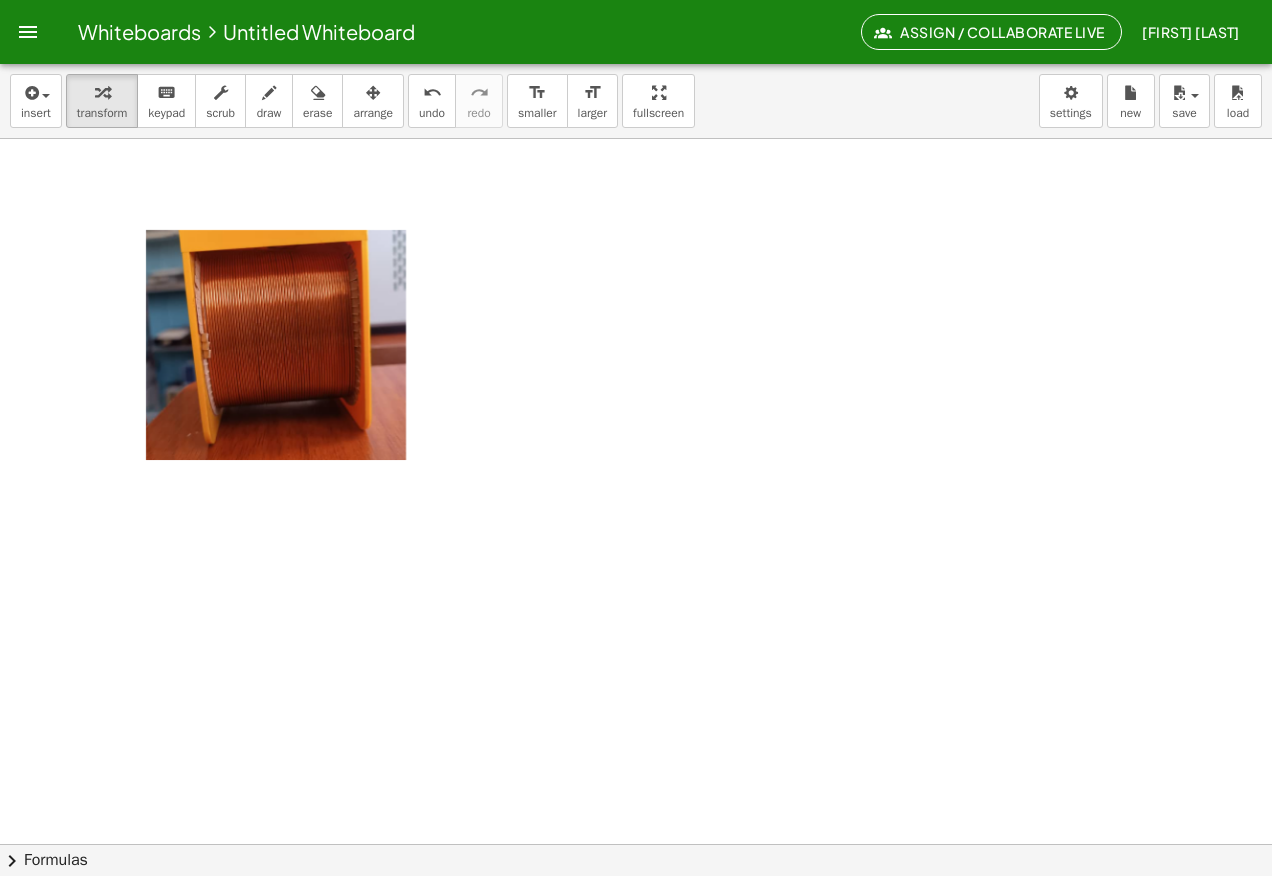 click on "arrange" at bounding box center (373, 113) 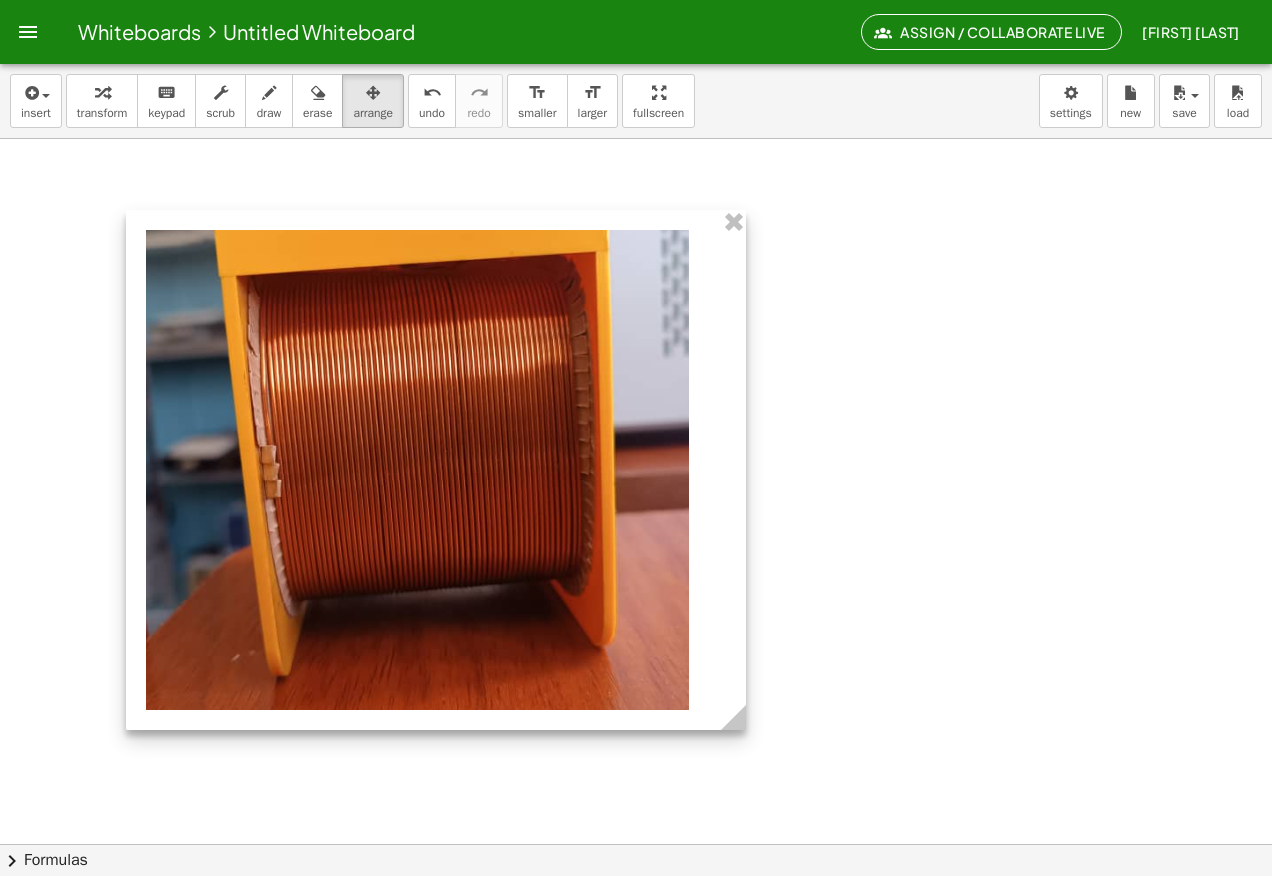 drag, startPoint x: 418, startPoint y: 474, endPoint x: 738, endPoint y: 710, distance: 397.61288 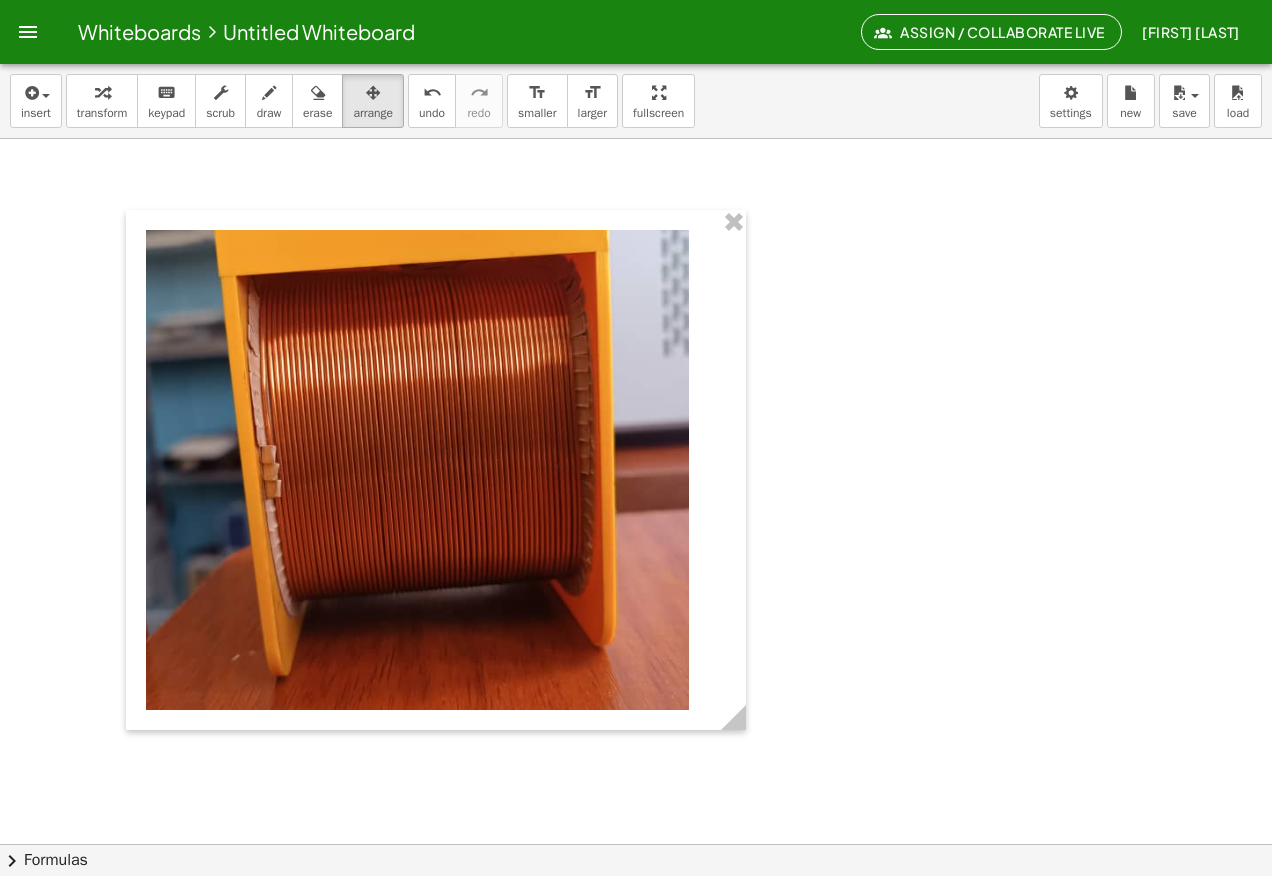 click at bounding box center (636, 908) 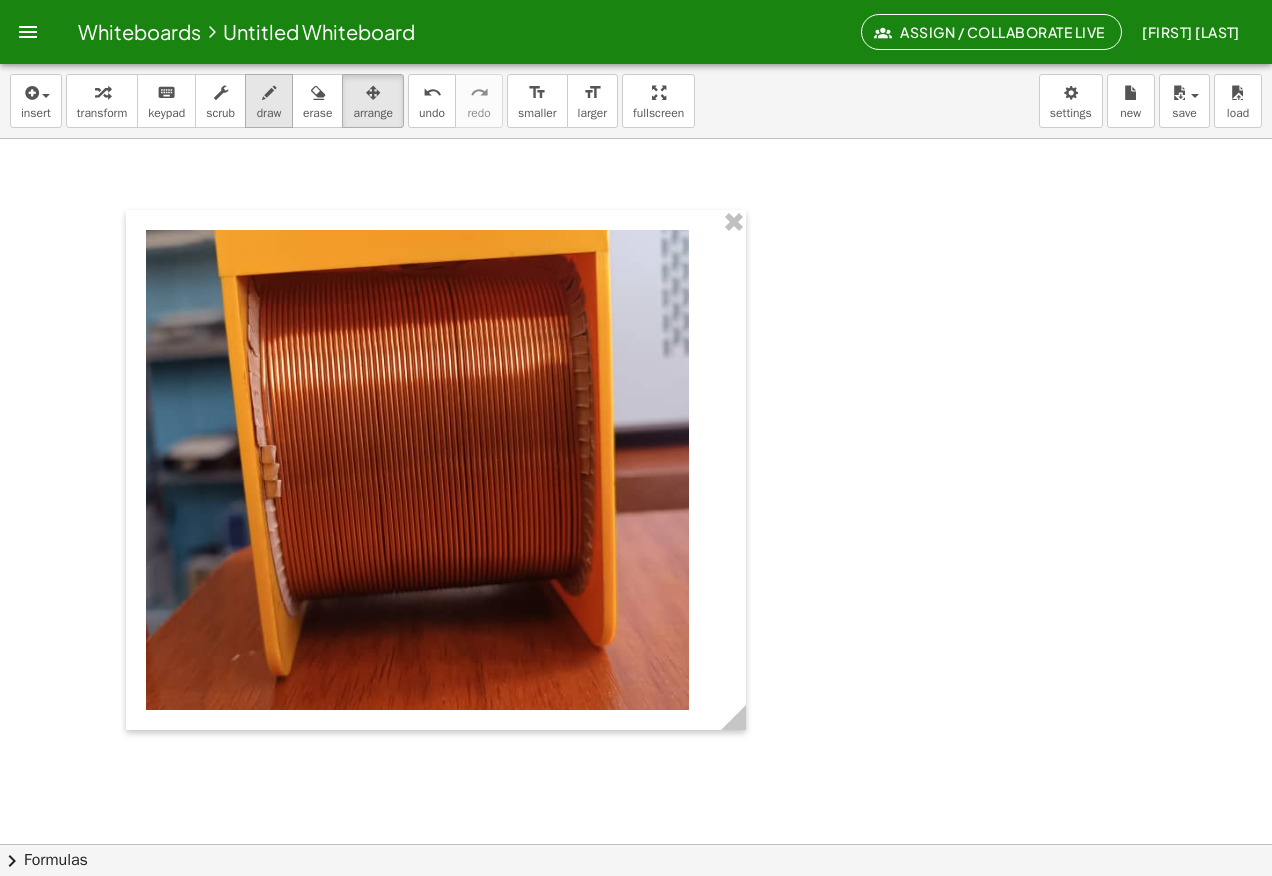 click on "draw" at bounding box center [269, 113] 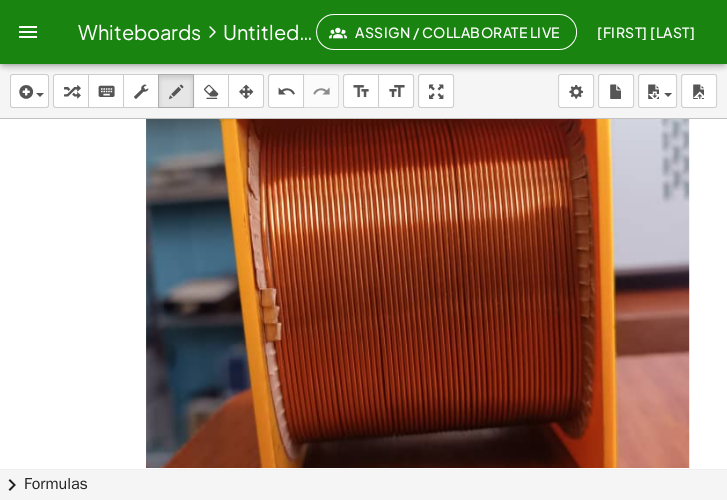 scroll, scrollTop: 171, scrollLeft: 0, axis: vertical 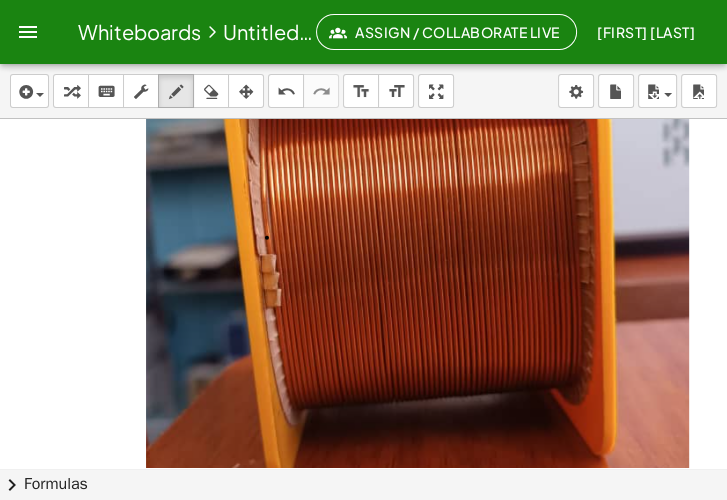 click at bounding box center [363, 717] 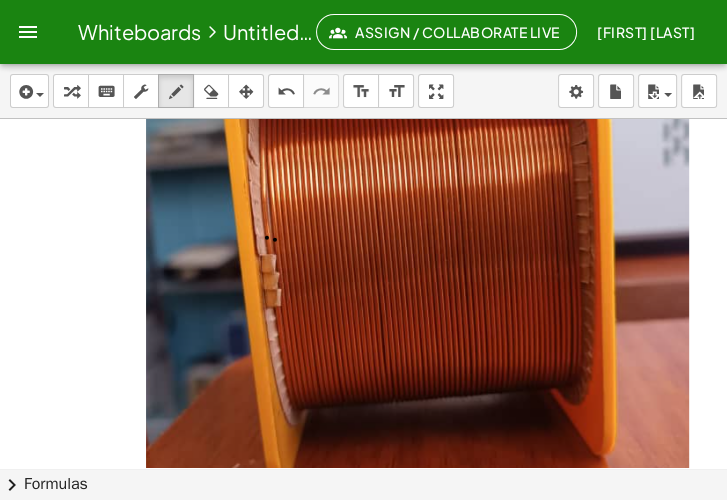 click at bounding box center [363, 717] 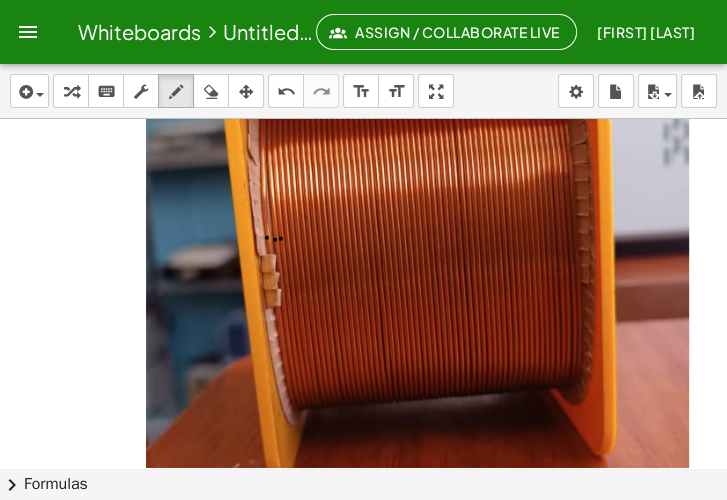 click at bounding box center [363, 717] 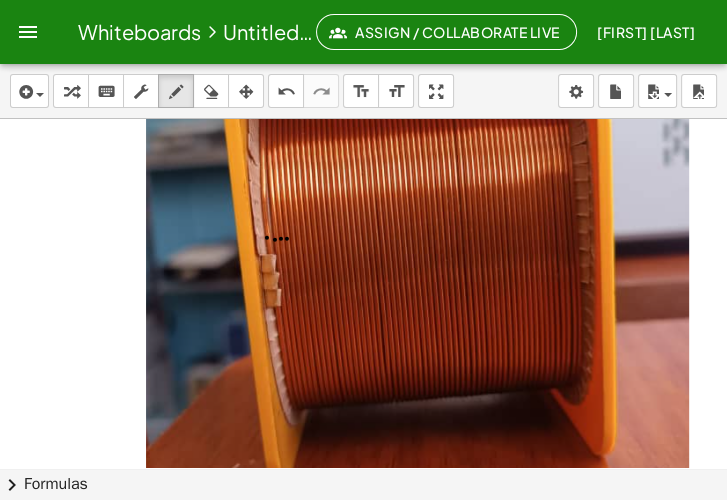 click at bounding box center [363, 717] 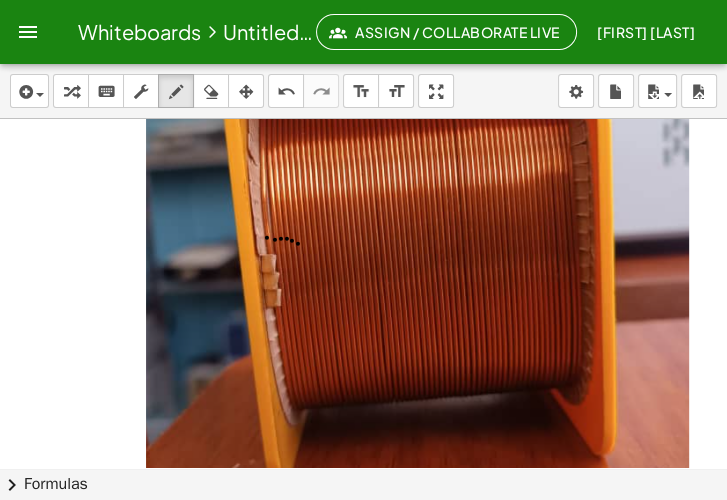 click at bounding box center (363, 717) 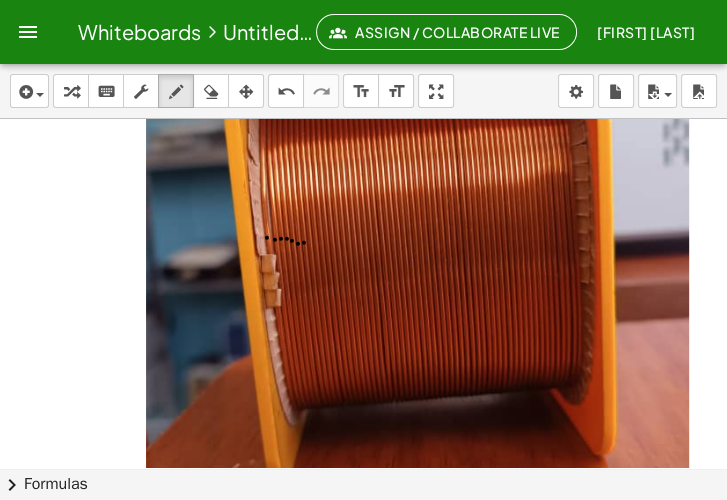 click at bounding box center [363, 717] 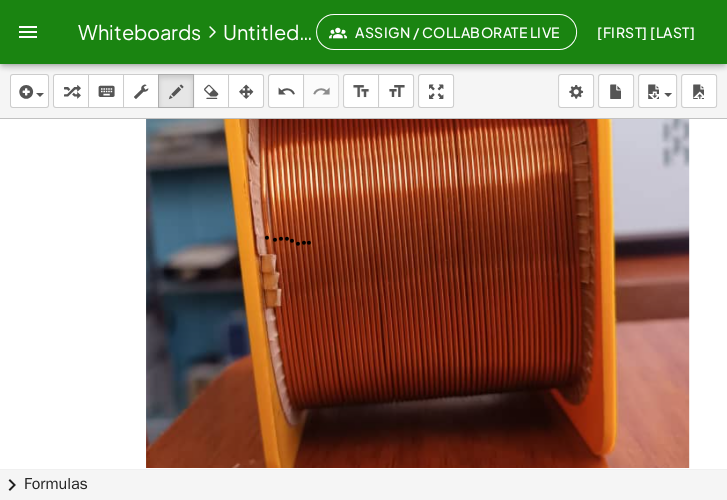 click at bounding box center [363, 717] 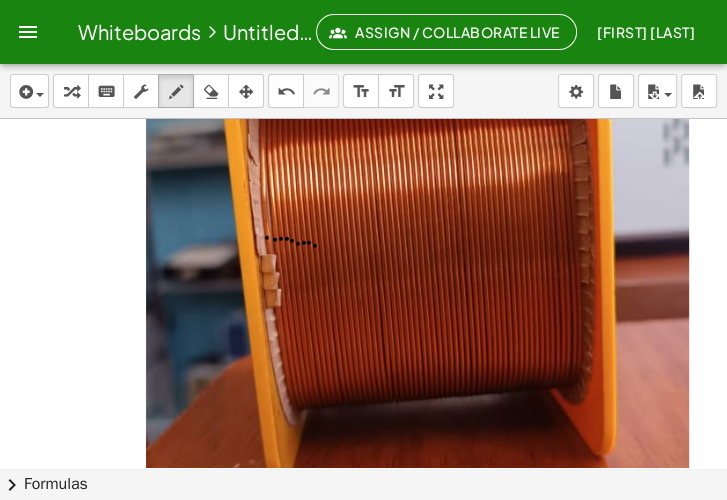 click at bounding box center [363, 717] 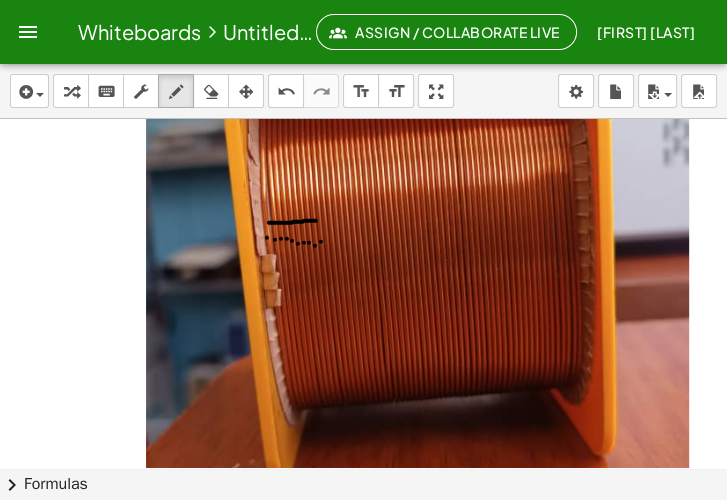 drag, startPoint x: 272, startPoint y: 221, endPoint x: 318, endPoint y: 219, distance: 46.043457 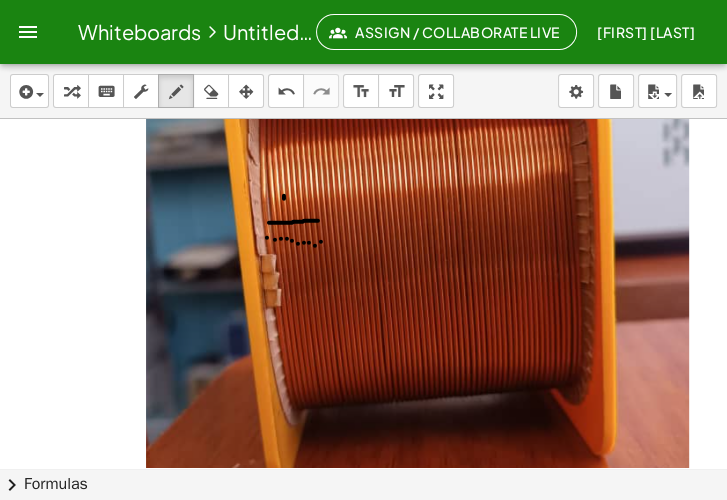 drag, startPoint x: 284, startPoint y: 194, endPoint x: 285, endPoint y: 205, distance: 11.045361 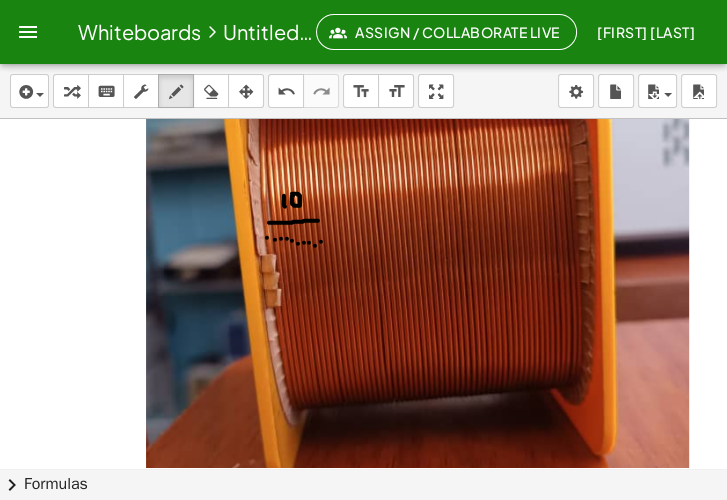 click at bounding box center (363, 717) 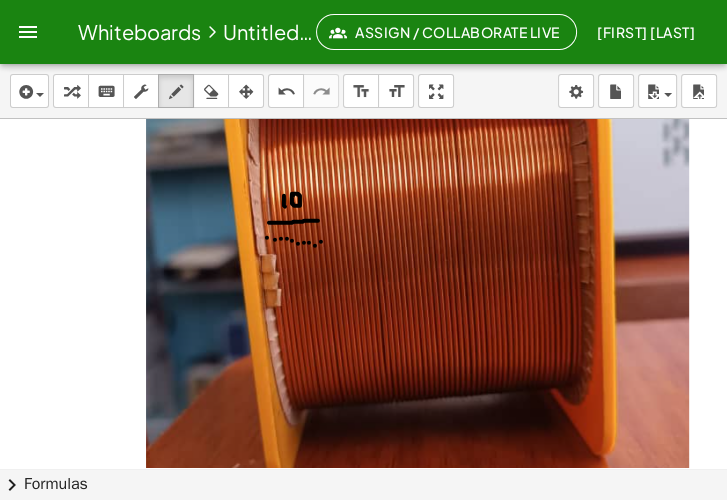 click at bounding box center (363, 717) 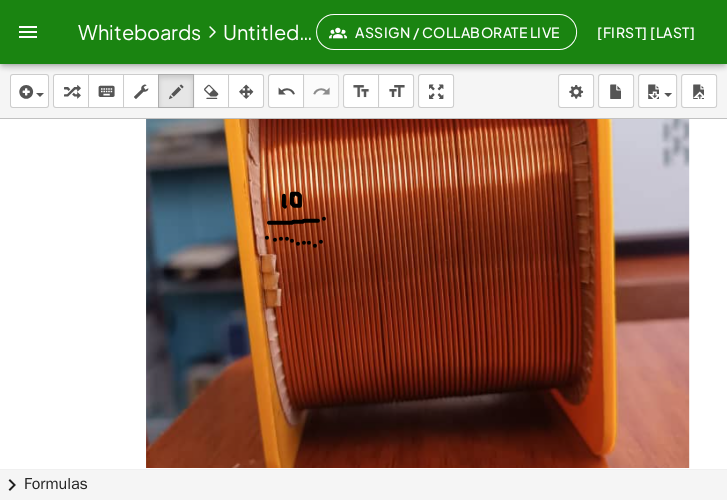 click at bounding box center [363, 717] 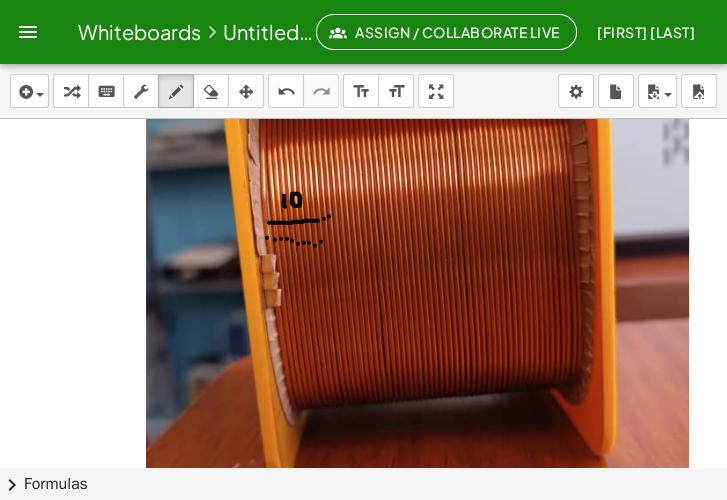 click at bounding box center [363, 717] 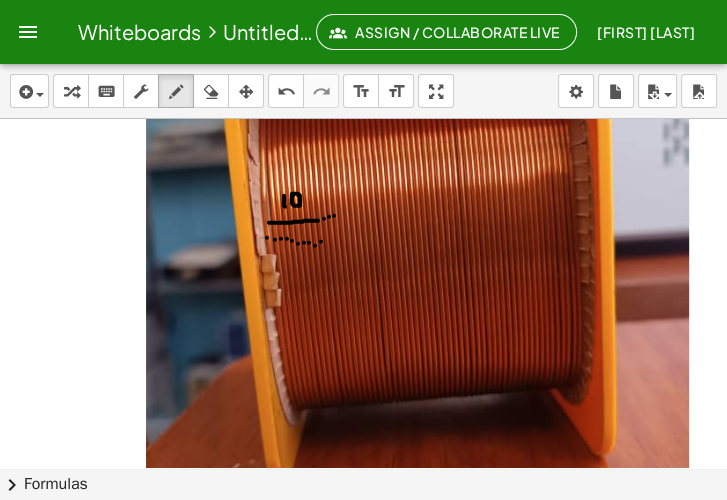 click at bounding box center (363, 717) 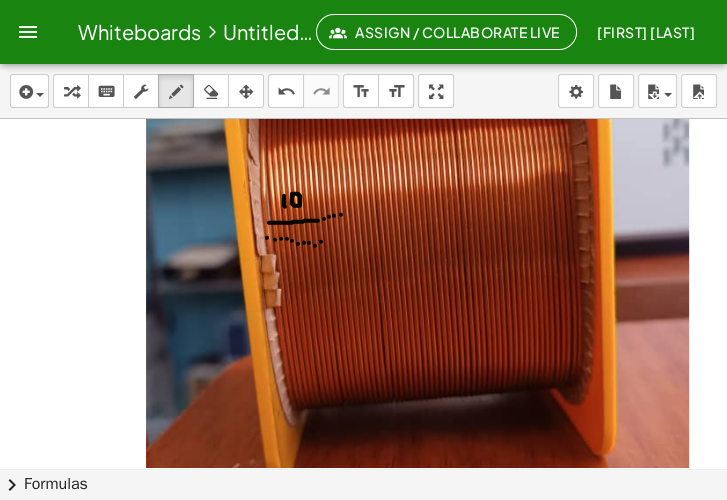click at bounding box center (363, 717) 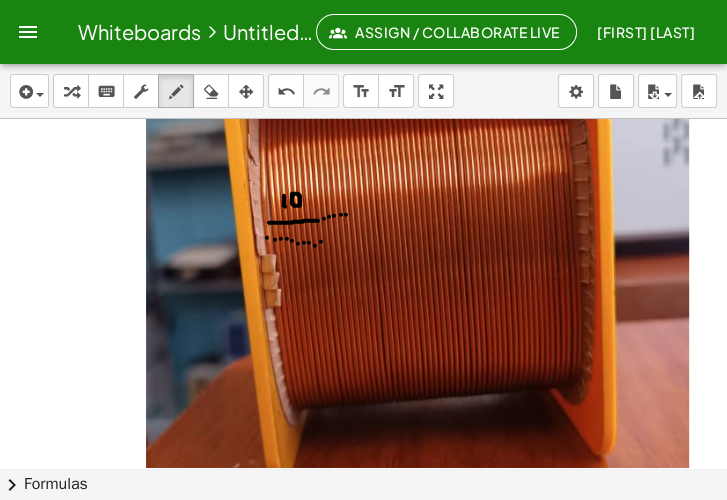 click at bounding box center [363, 717] 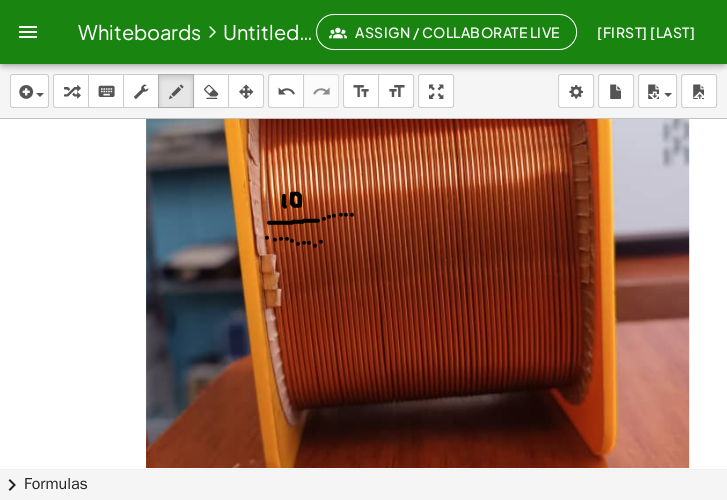 click at bounding box center [363, 717] 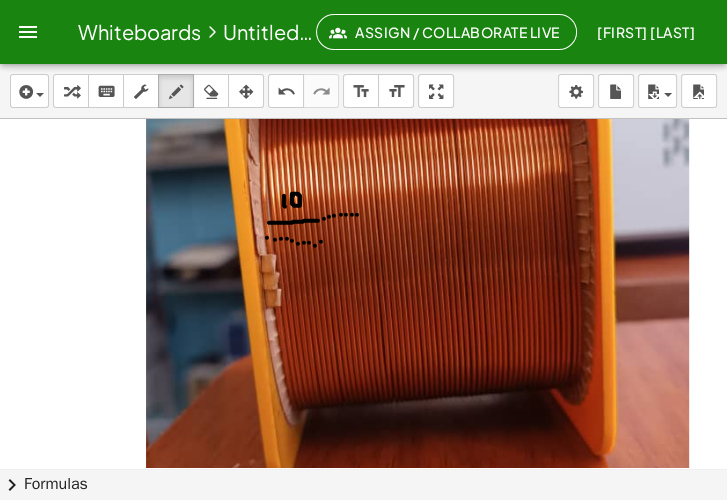 click at bounding box center [363, 717] 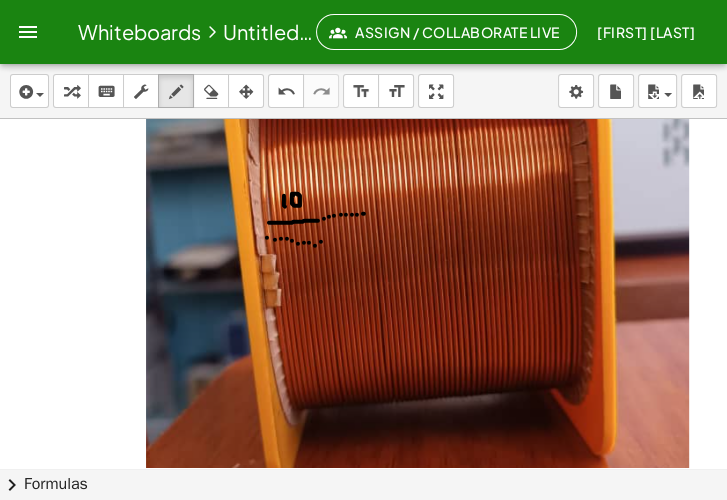 click at bounding box center (363, 717) 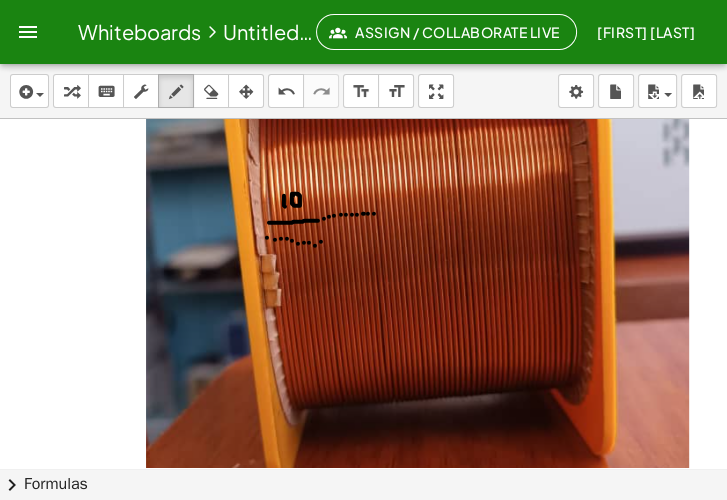 click at bounding box center (363, 717) 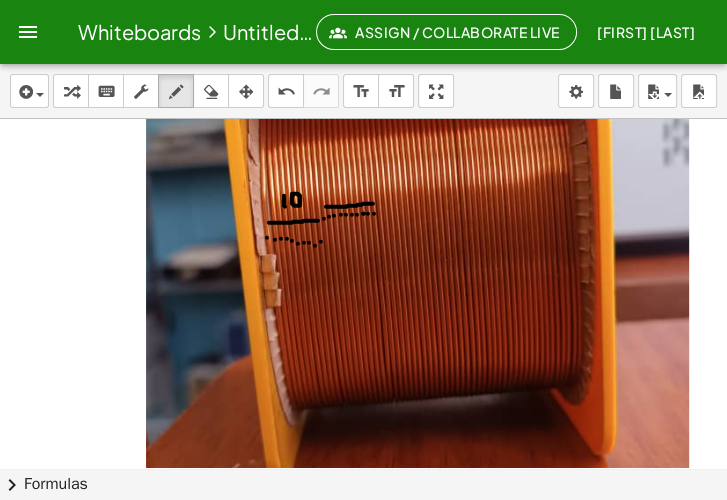 drag, startPoint x: 329, startPoint y: 205, endPoint x: 373, endPoint y: 202, distance: 44.102154 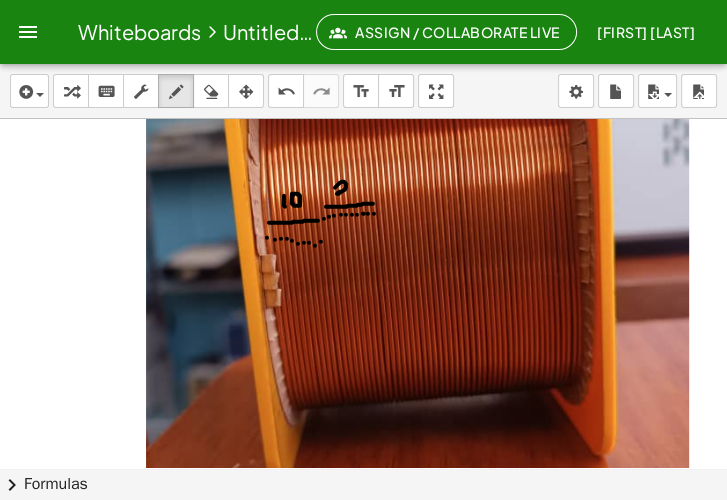 drag, startPoint x: 338, startPoint y: 183, endPoint x: 348, endPoint y: 191, distance: 12.806249 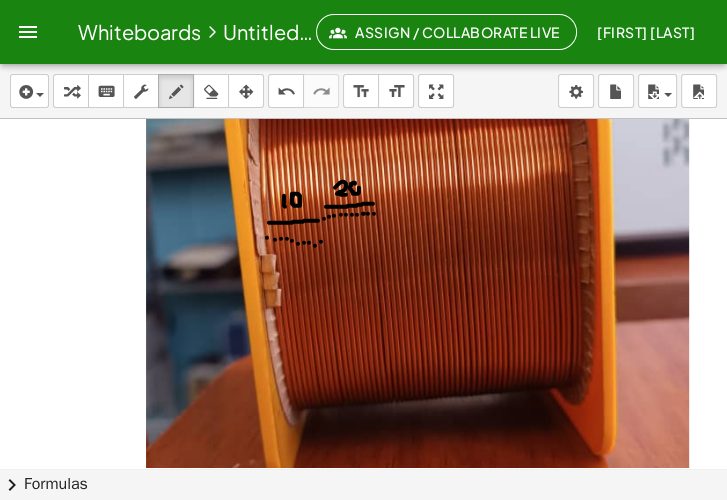 click at bounding box center [363, 717] 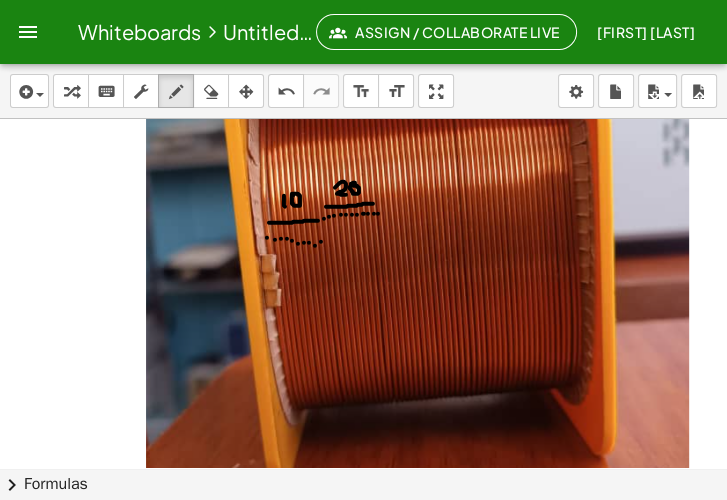 click at bounding box center [363, 717] 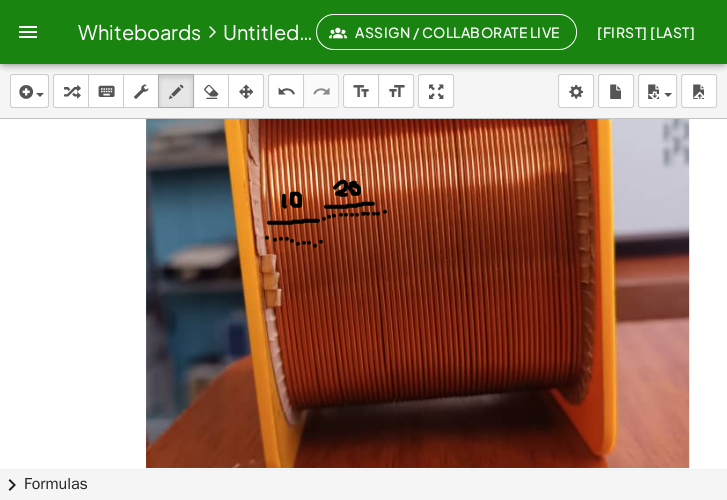 click at bounding box center (363, 717) 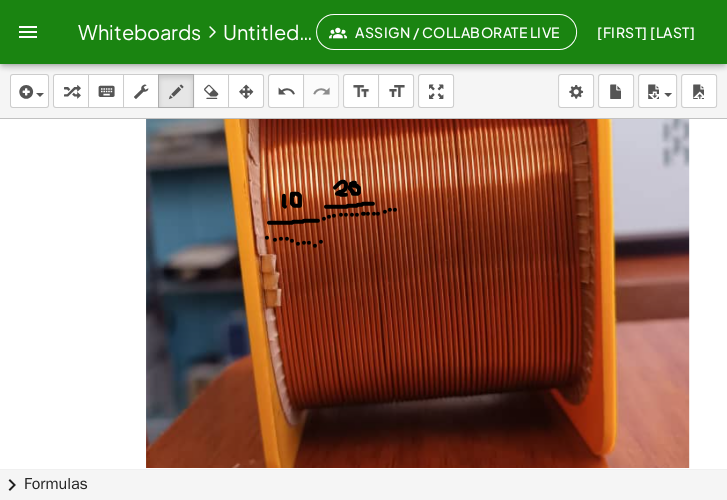 click at bounding box center [363, 717] 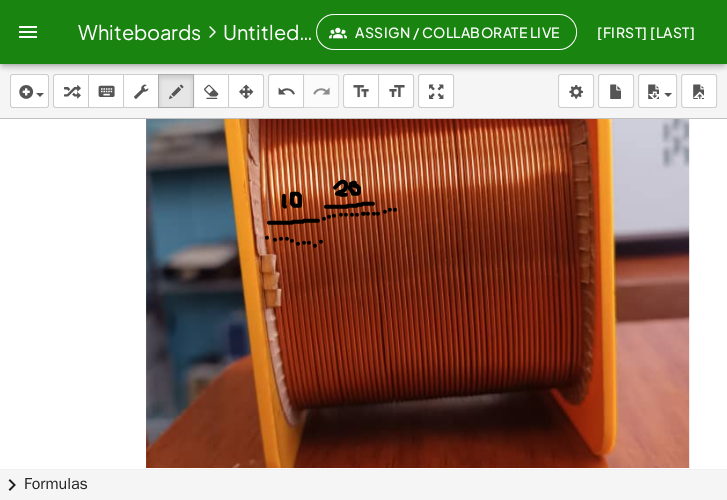 click at bounding box center (363, 717) 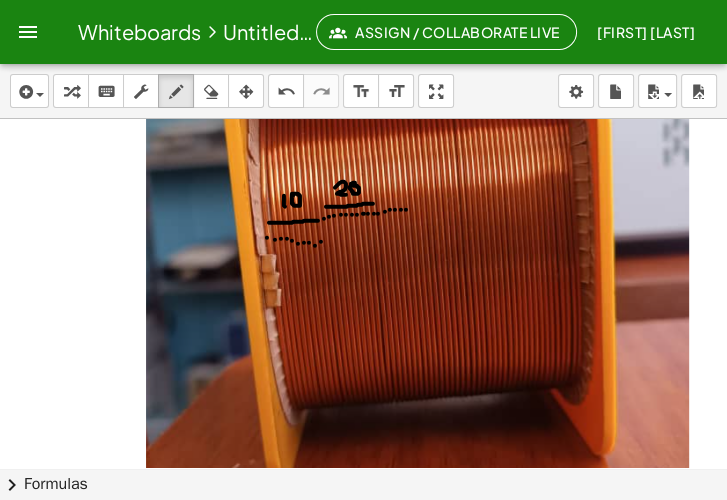 click at bounding box center [363, 717] 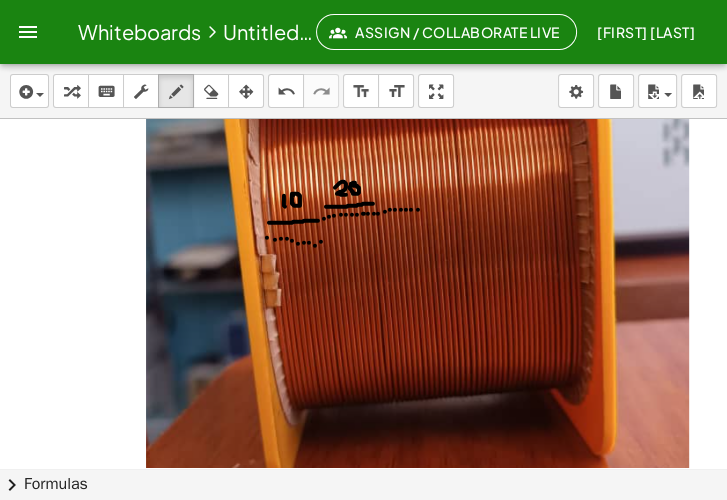 click at bounding box center [363, 717] 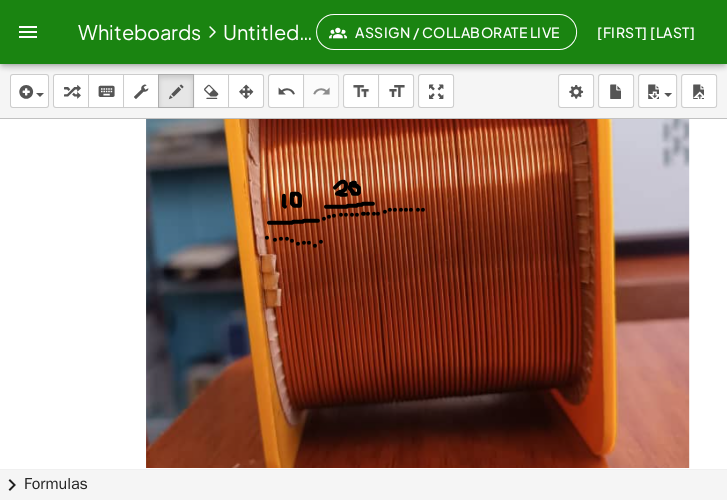 click at bounding box center [363, 717] 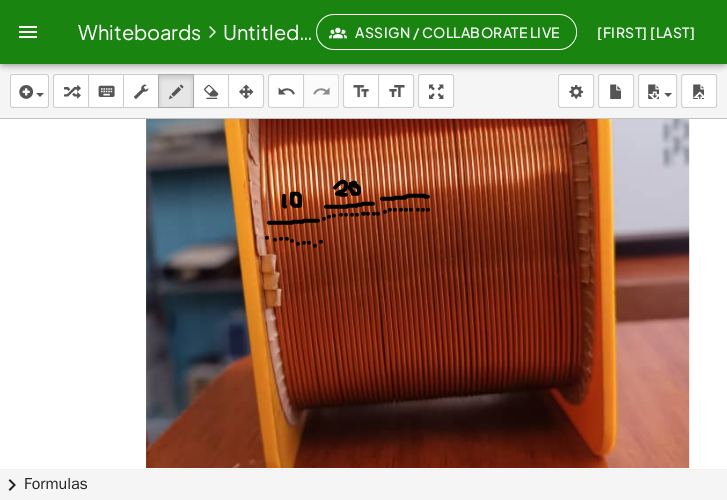drag, startPoint x: 382, startPoint y: 197, endPoint x: 428, endPoint y: 195, distance: 46.043457 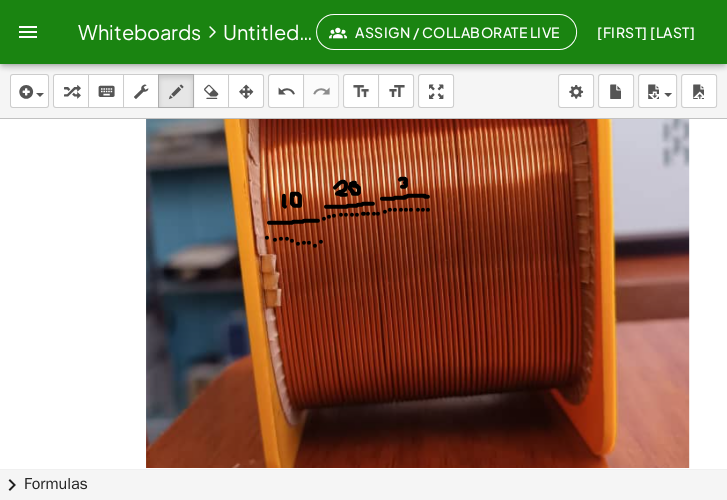 drag, startPoint x: 400, startPoint y: 178, endPoint x: 418, endPoint y: 178, distance: 18 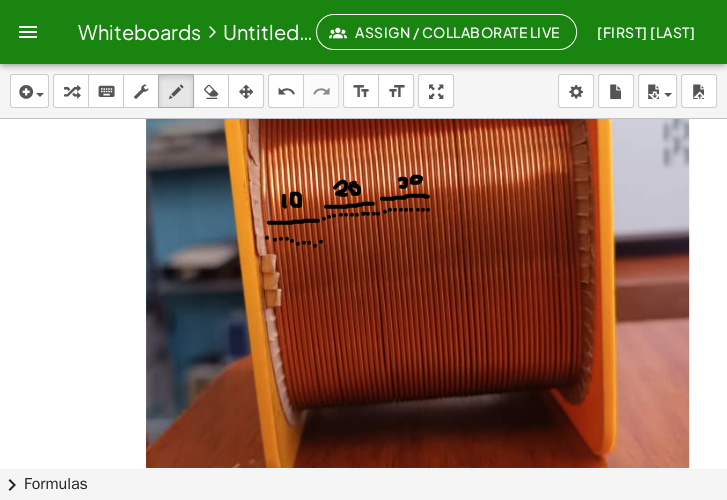 click at bounding box center (363, 717) 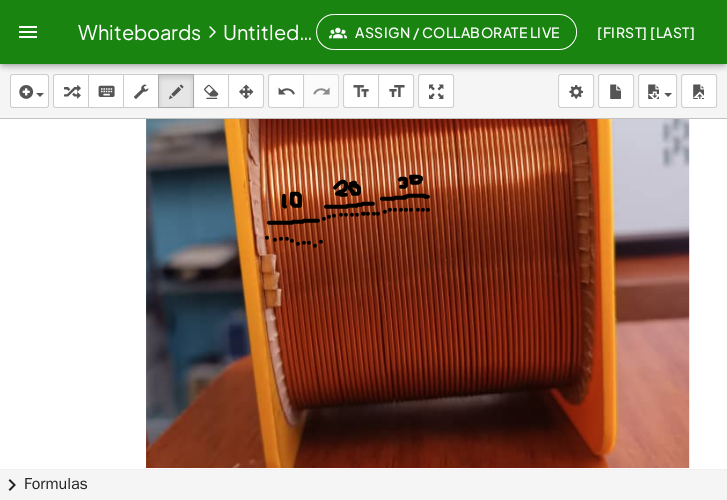 click at bounding box center (363, 717) 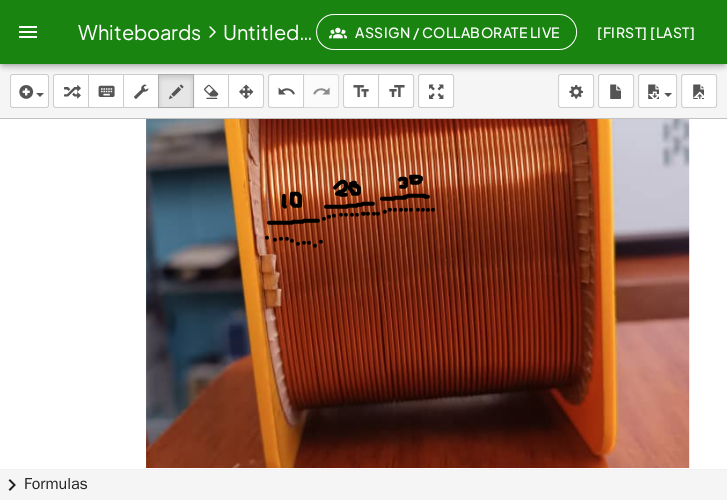 click at bounding box center (363, 717) 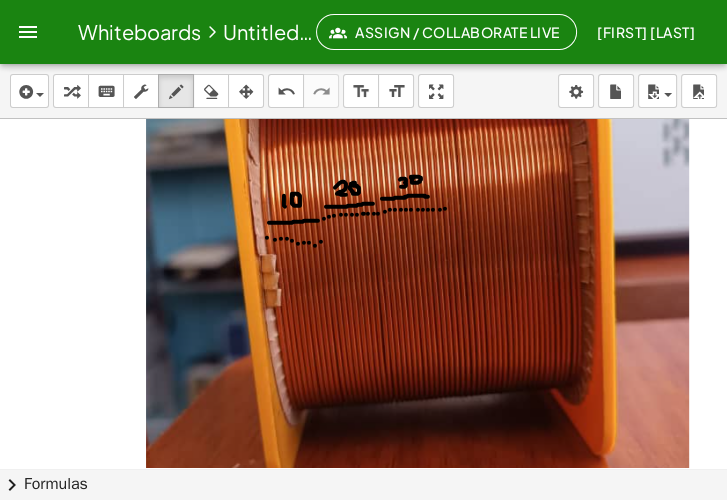 click at bounding box center [363, 717] 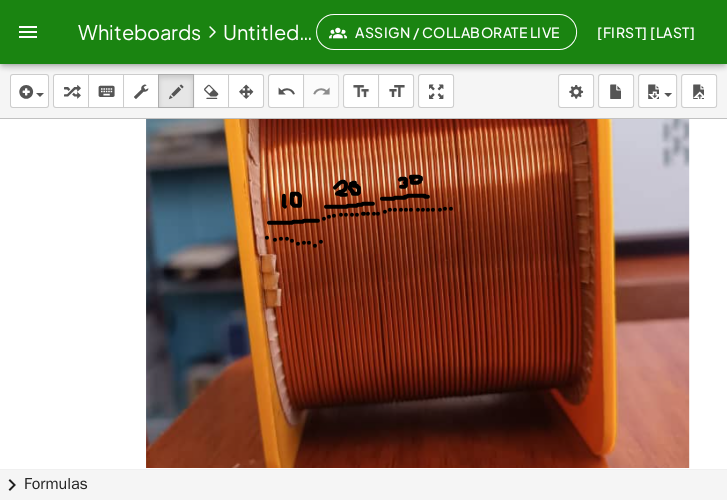 click at bounding box center [363, 717] 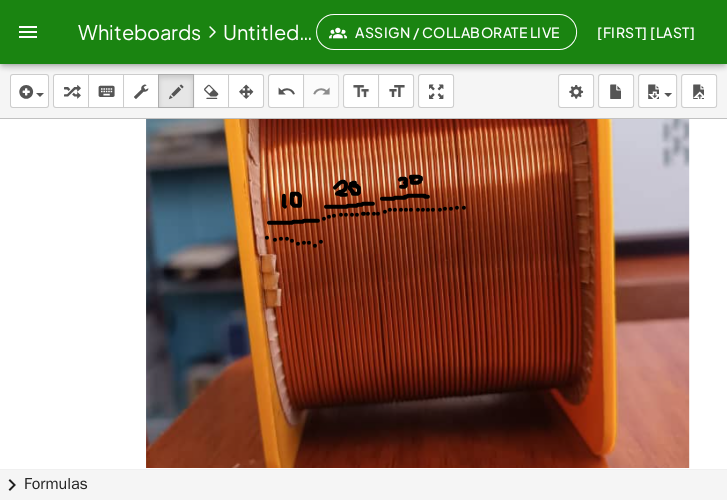 click at bounding box center (363, 717) 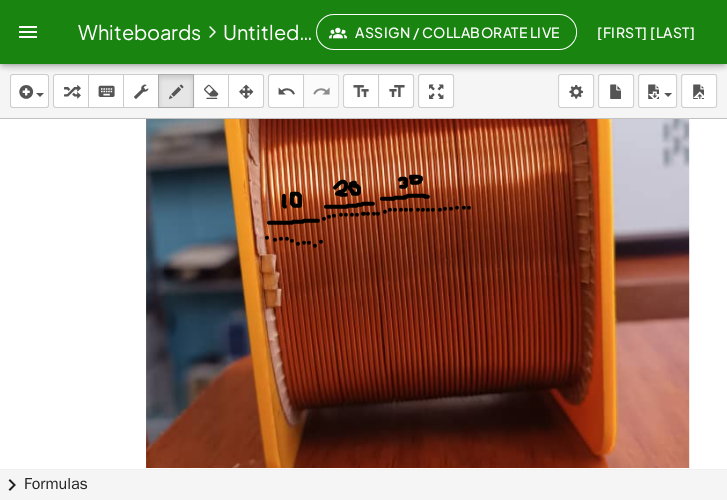 click at bounding box center [363, 717] 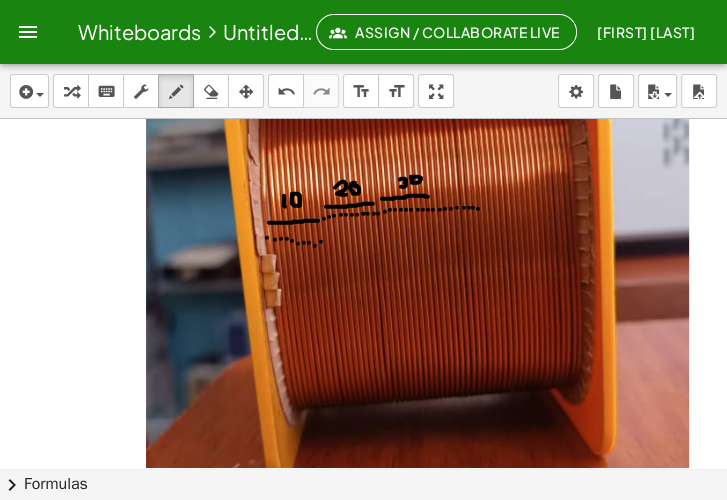 click at bounding box center (363, 717) 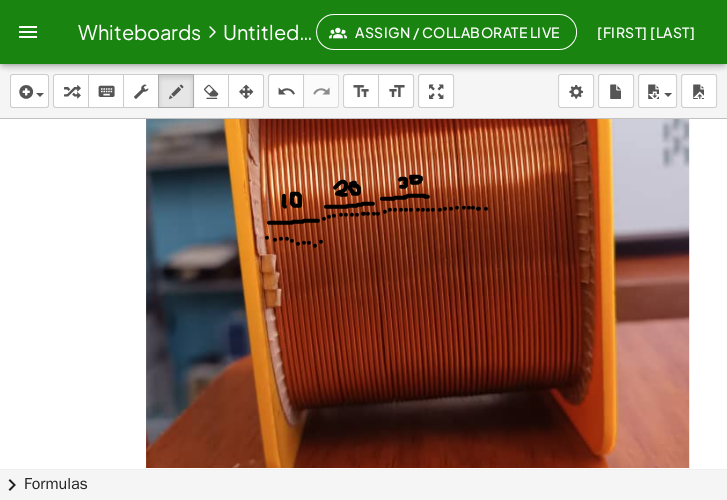 click at bounding box center (363, 717) 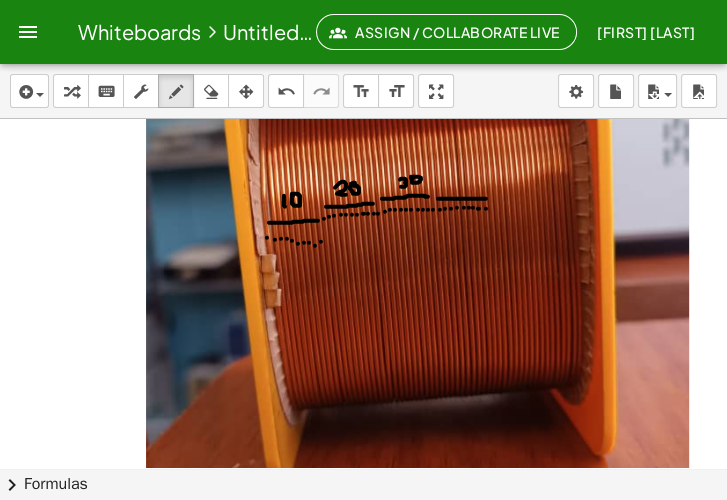 drag, startPoint x: 438, startPoint y: 197, endPoint x: 486, endPoint y: 197, distance: 48 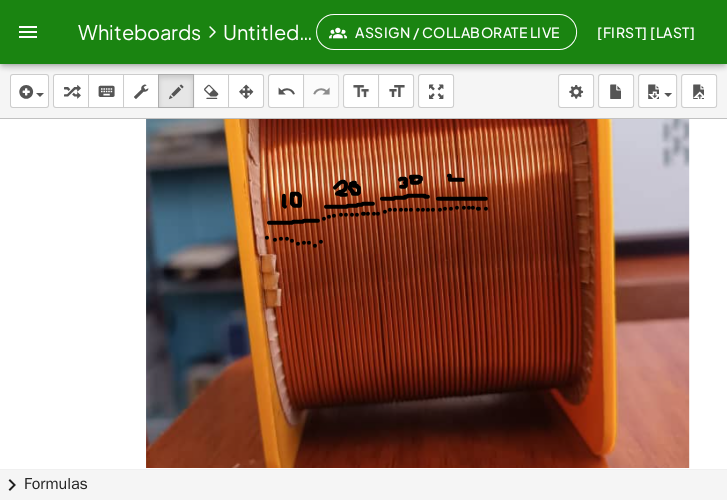 drag, startPoint x: 449, startPoint y: 174, endPoint x: 463, endPoint y: 178, distance: 14.56022 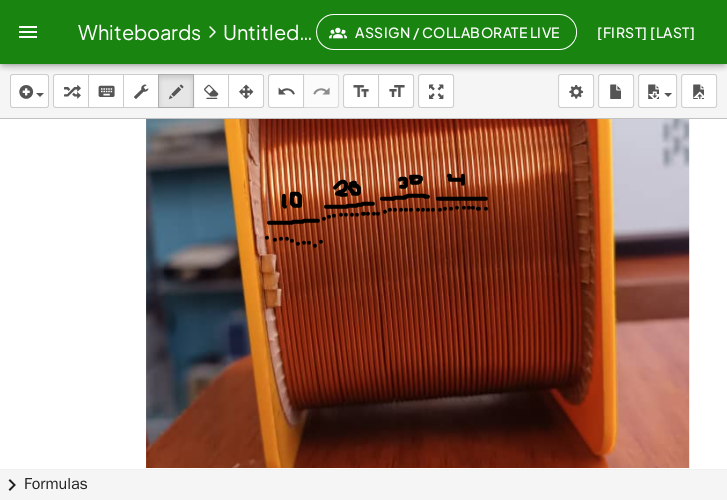 drag, startPoint x: 463, startPoint y: 174, endPoint x: 464, endPoint y: 185, distance: 11.045361 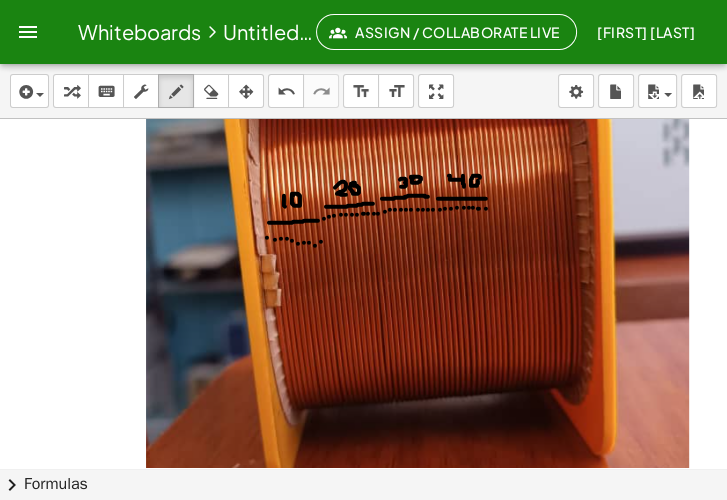 click at bounding box center (363, 717) 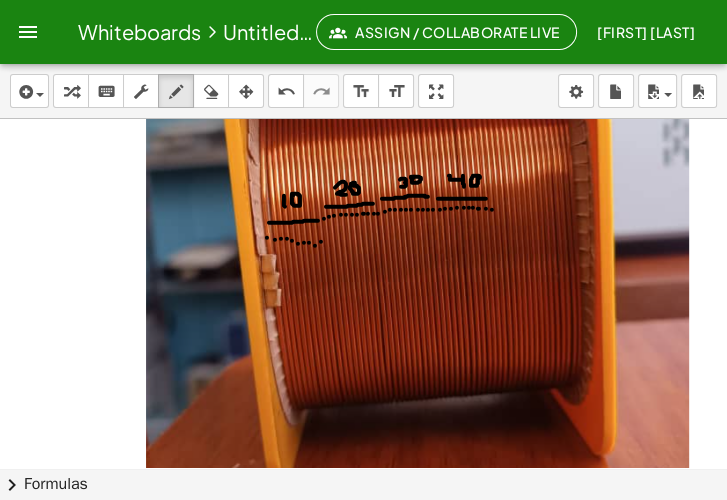 click at bounding box center [363, 717] 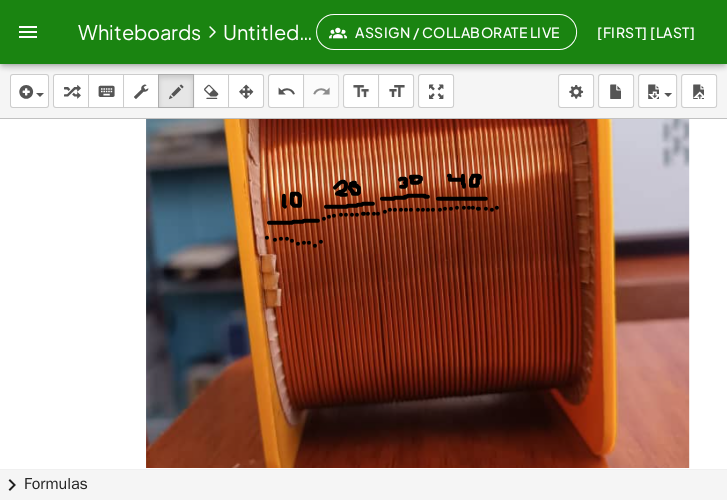 click at bounding box center [363, 717] 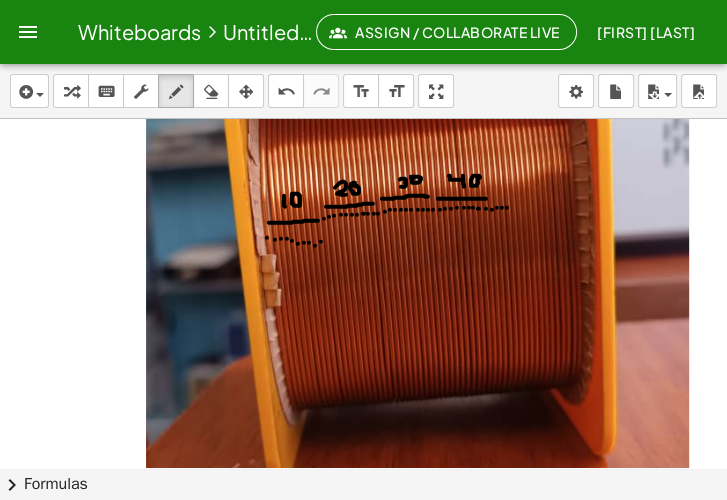 click at bounding box center (363, 717) 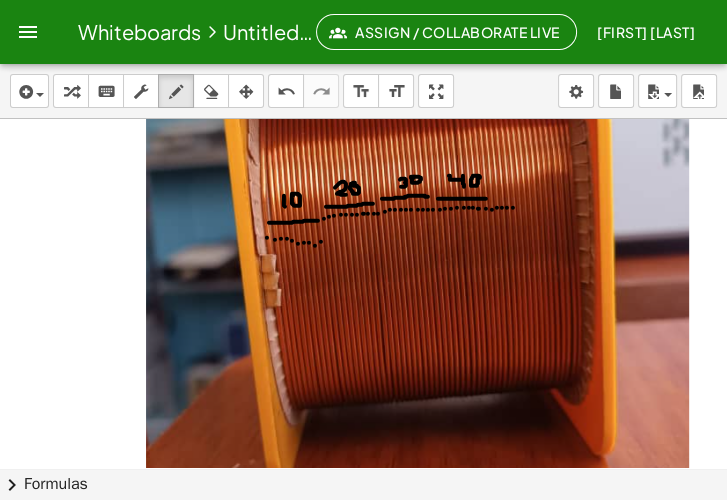 click at bounding box center [363, 717] 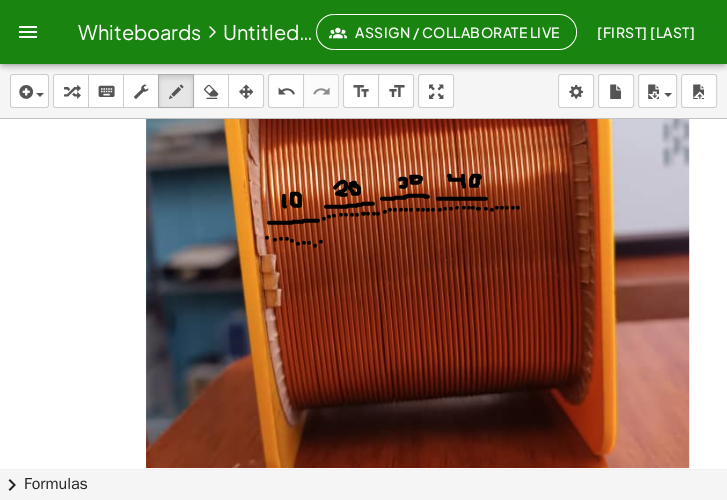 click at bounding box center [363, 717] 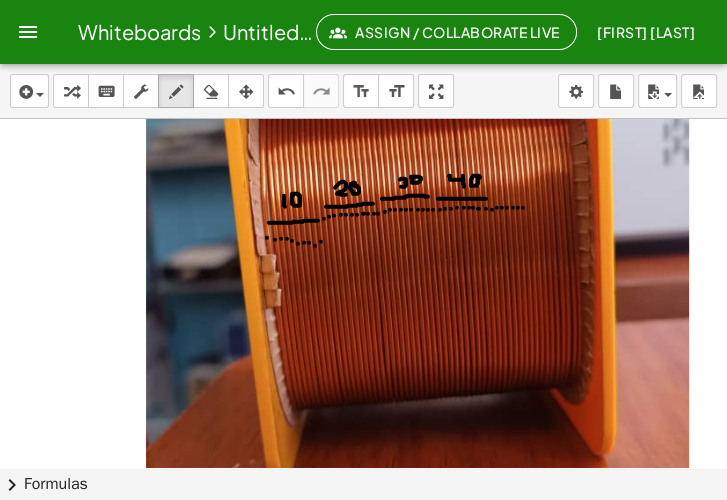click at bounding box center [363, 717] 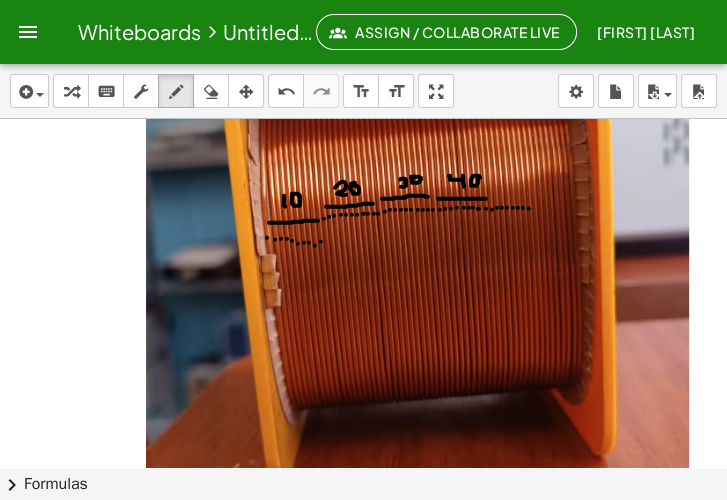 click at bounding box center (363, 717) 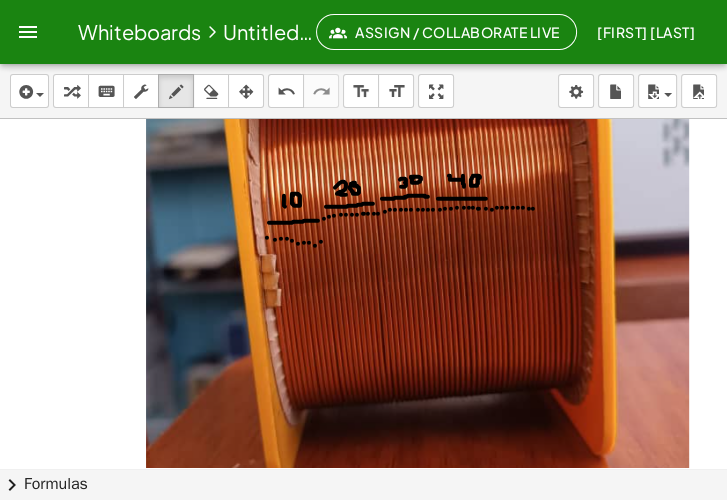 click at bounding box center [363, 717] 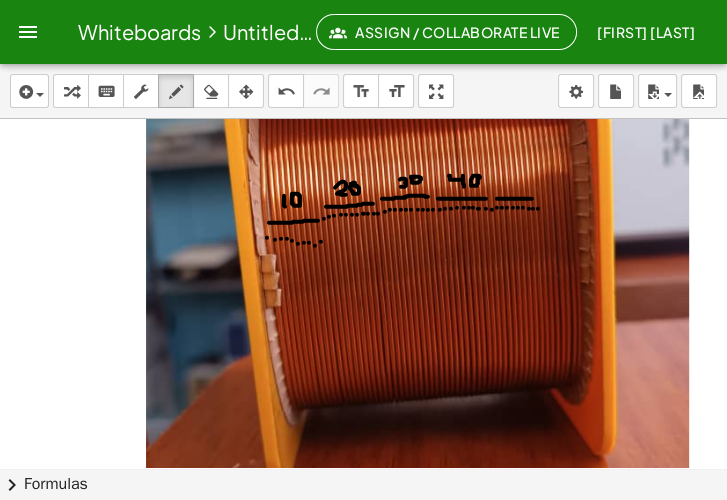 drag, startPoint x: 497, startPoint y: 197, endPoint x: 536, endPoint y: 197, distance: 39 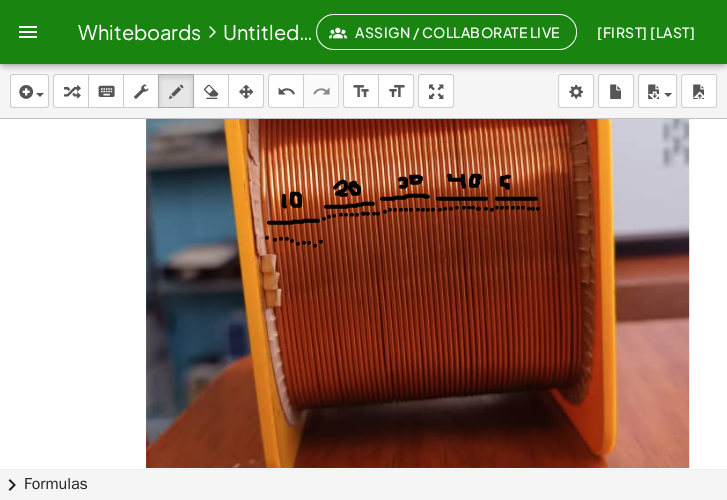 drag, startPoint x: 509, startPoint y: 175, endPoint x: 501, endPoint y: 188, distance: 15.264338 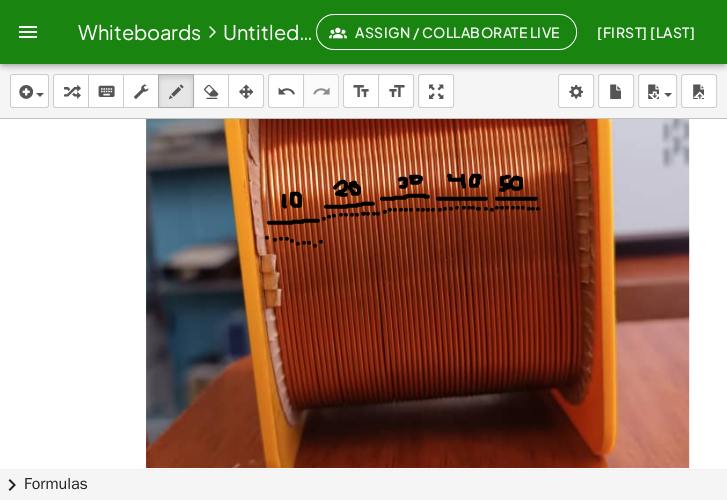 click at bounding box center (363, 717) 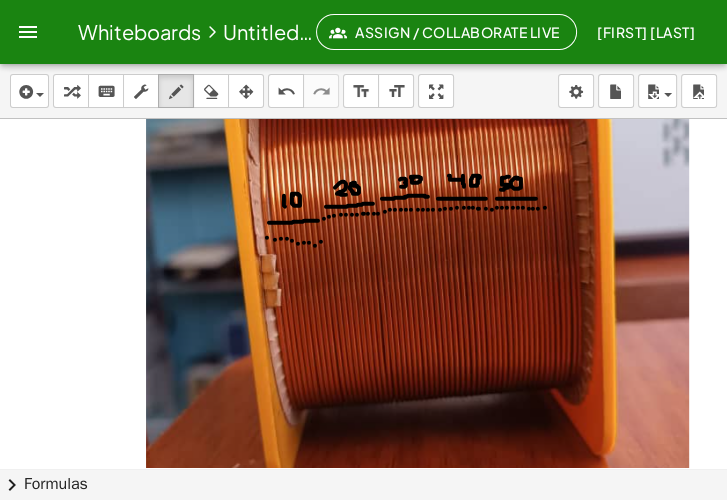 click at bounding box center [363, 717] 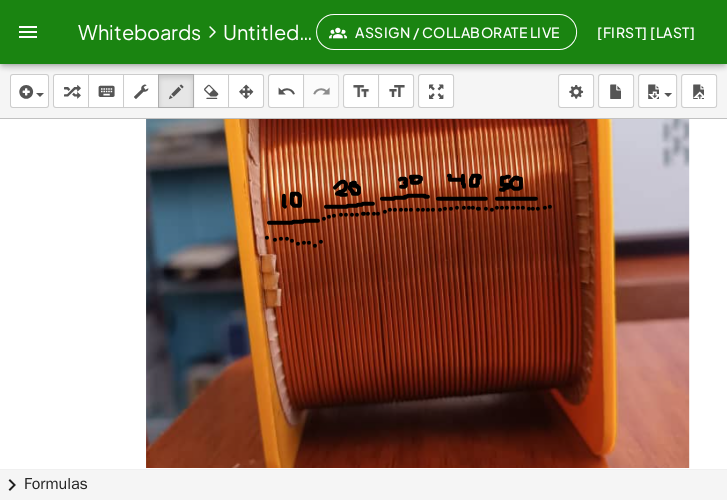 click at bounding box center (363, 717) 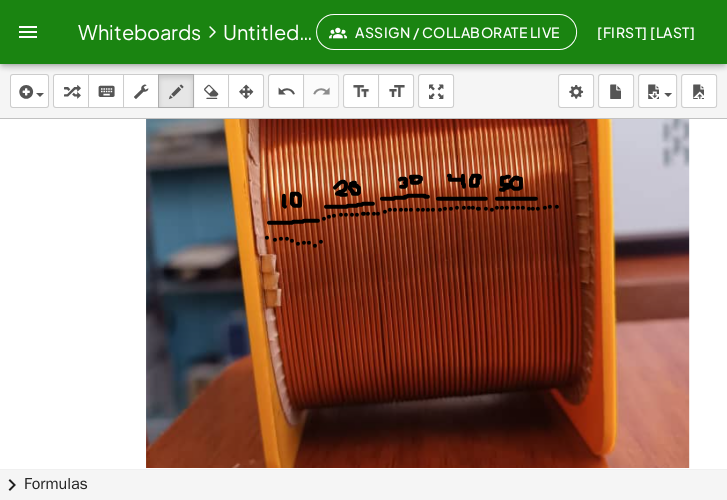 click at bounding box center [363, 717] 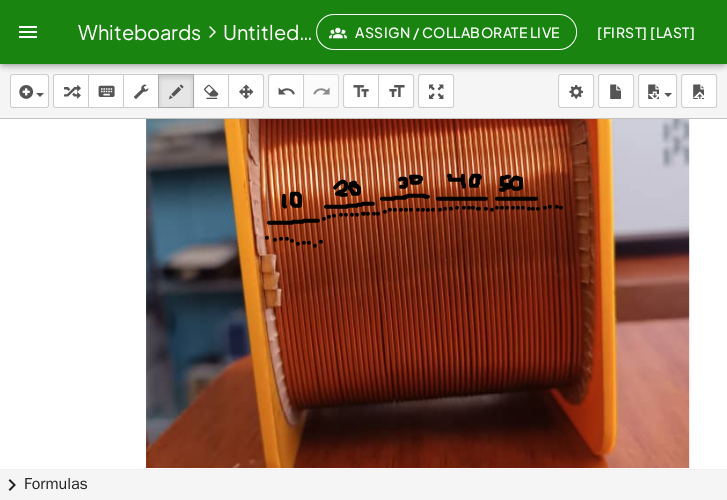 click at bounding box center (363, 717) 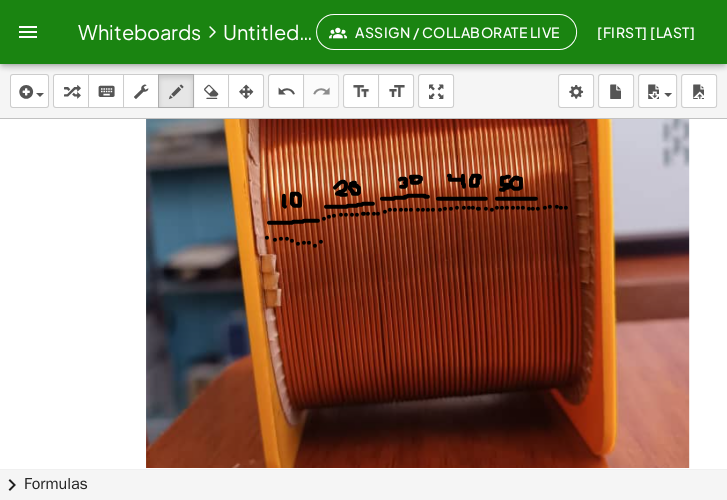 click at bounding box center [363, 717] 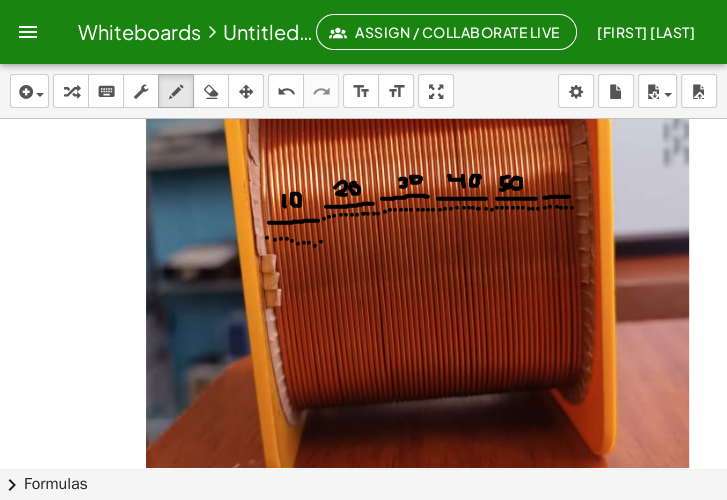 drag, startPoint x: 544, startPoint y: 196, endPoint x: 575, endPoint y: 195, distance: 31.016125 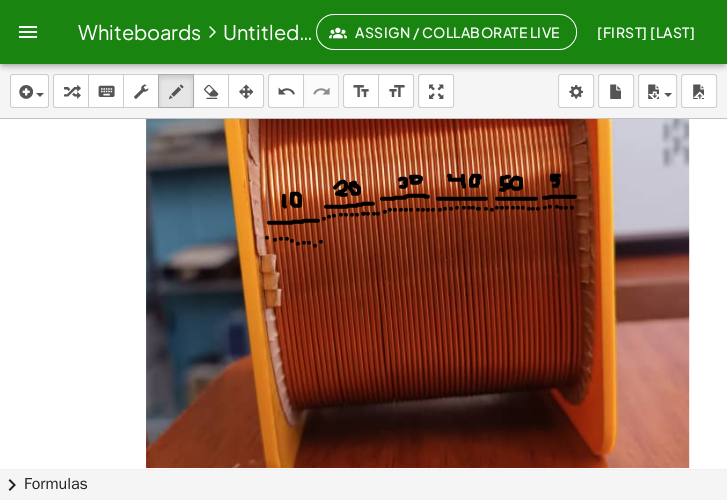 click at bounding box center [363, 717] 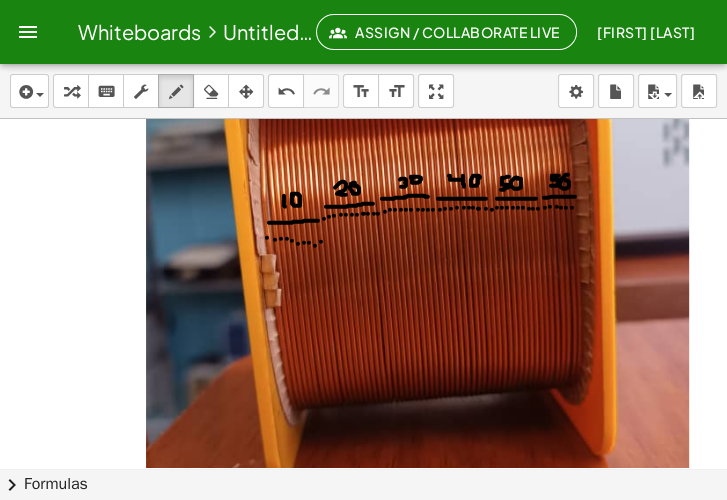 drag, startPoint x: 566, startPoint y: 173, endPoint x: 560, endPoint y: 184, distance: 12.529964 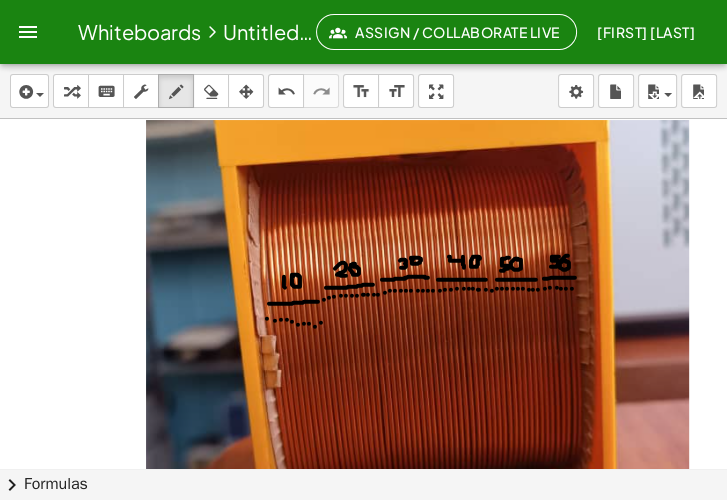 scroll, scrollTop: 57, scrollLeft: 0, axis: vertical 